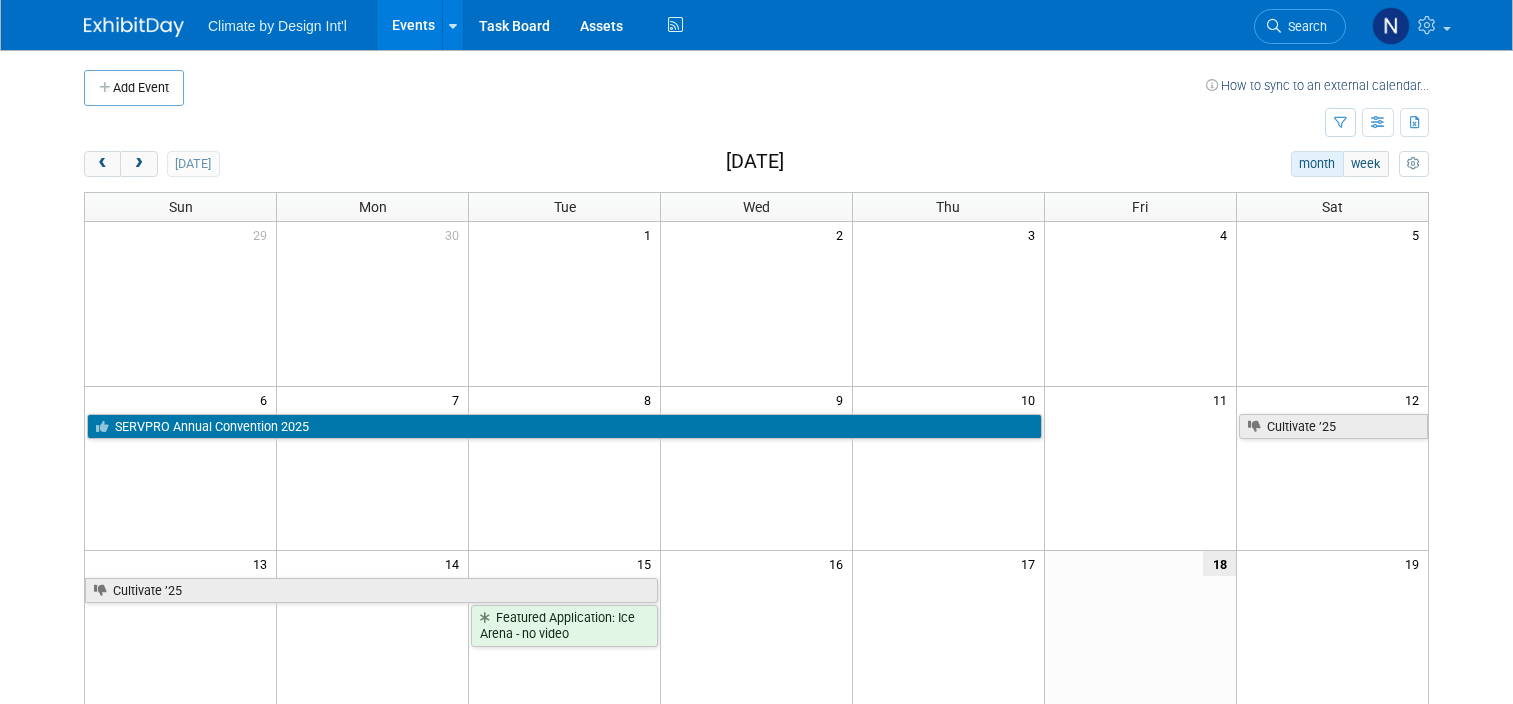 scroll, scrollTop: 0, scrollLeft: 0, axis: both 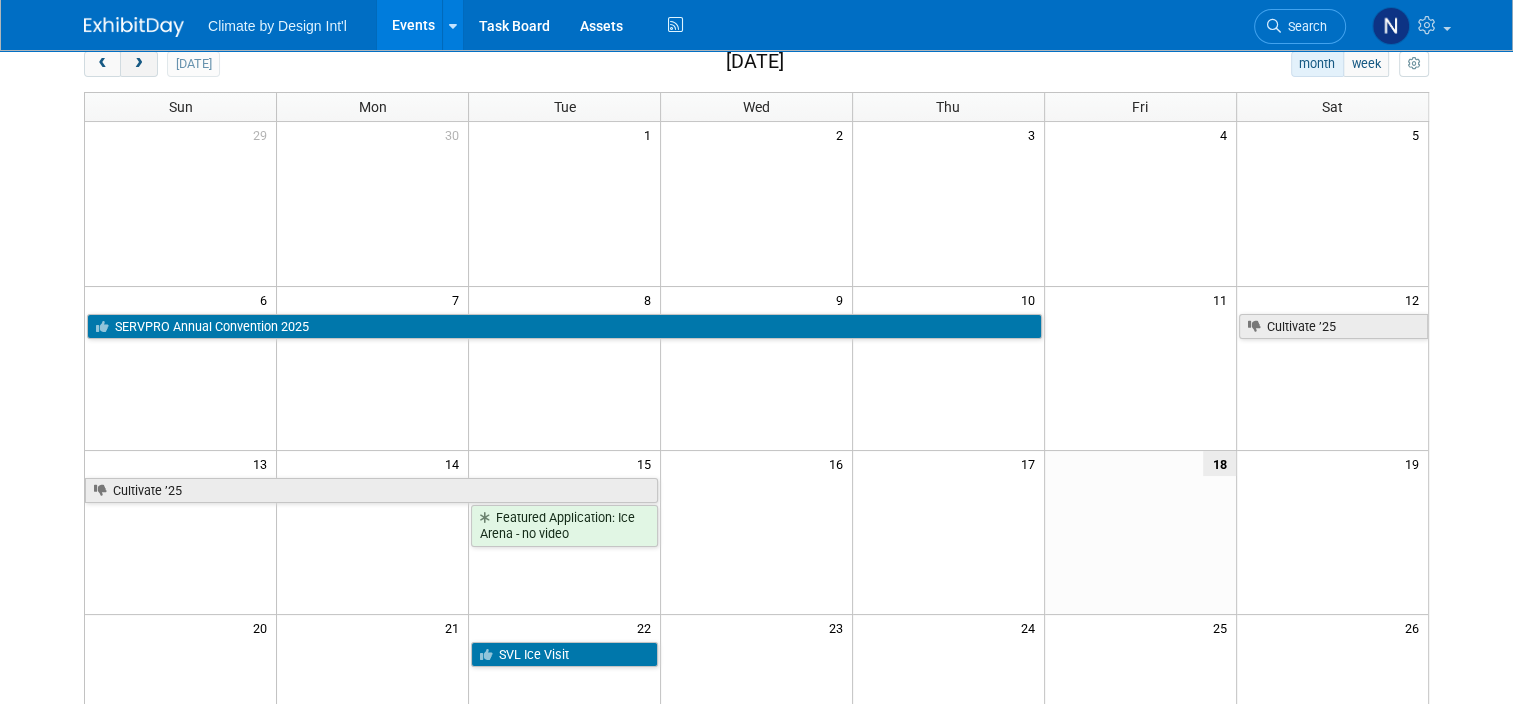 click at bounding box center [138, 64] 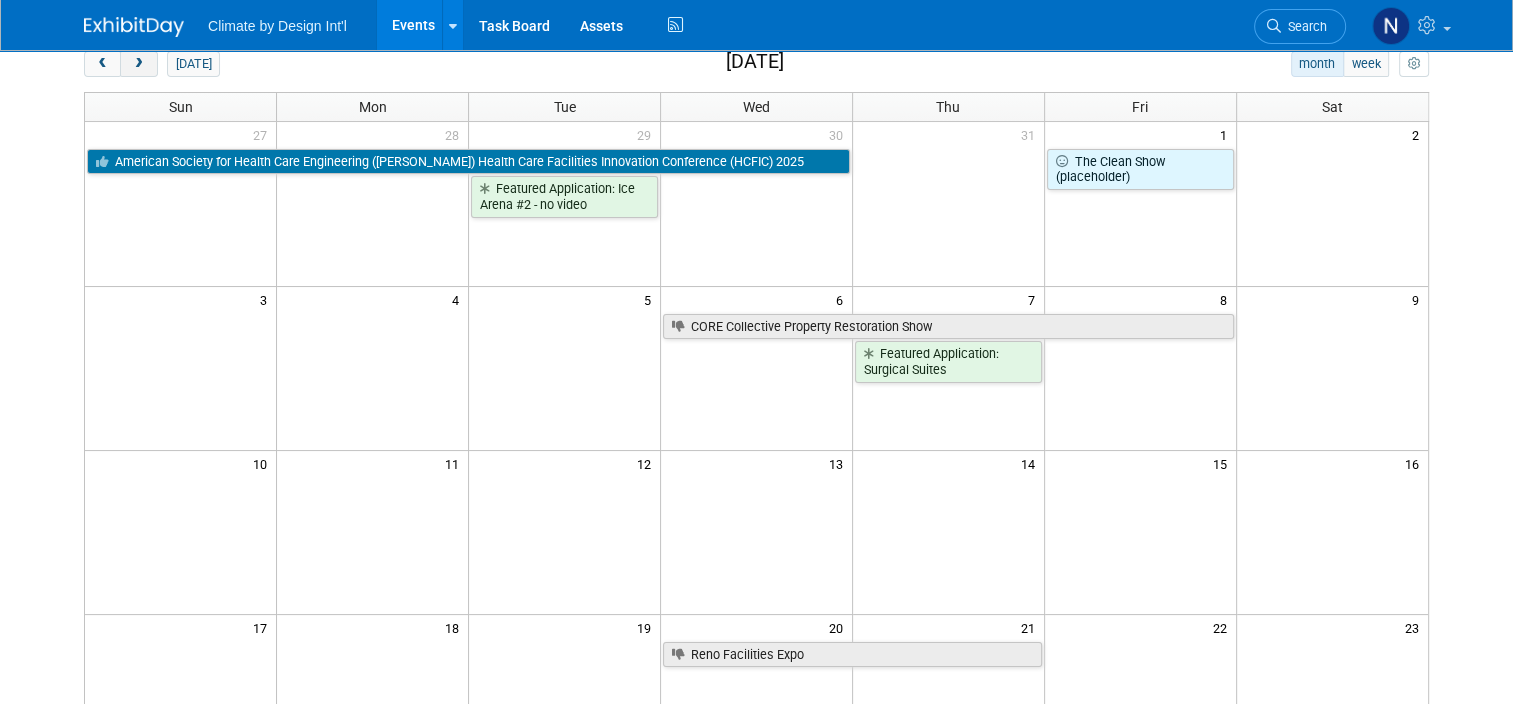 click at bounding box center (138, 64) 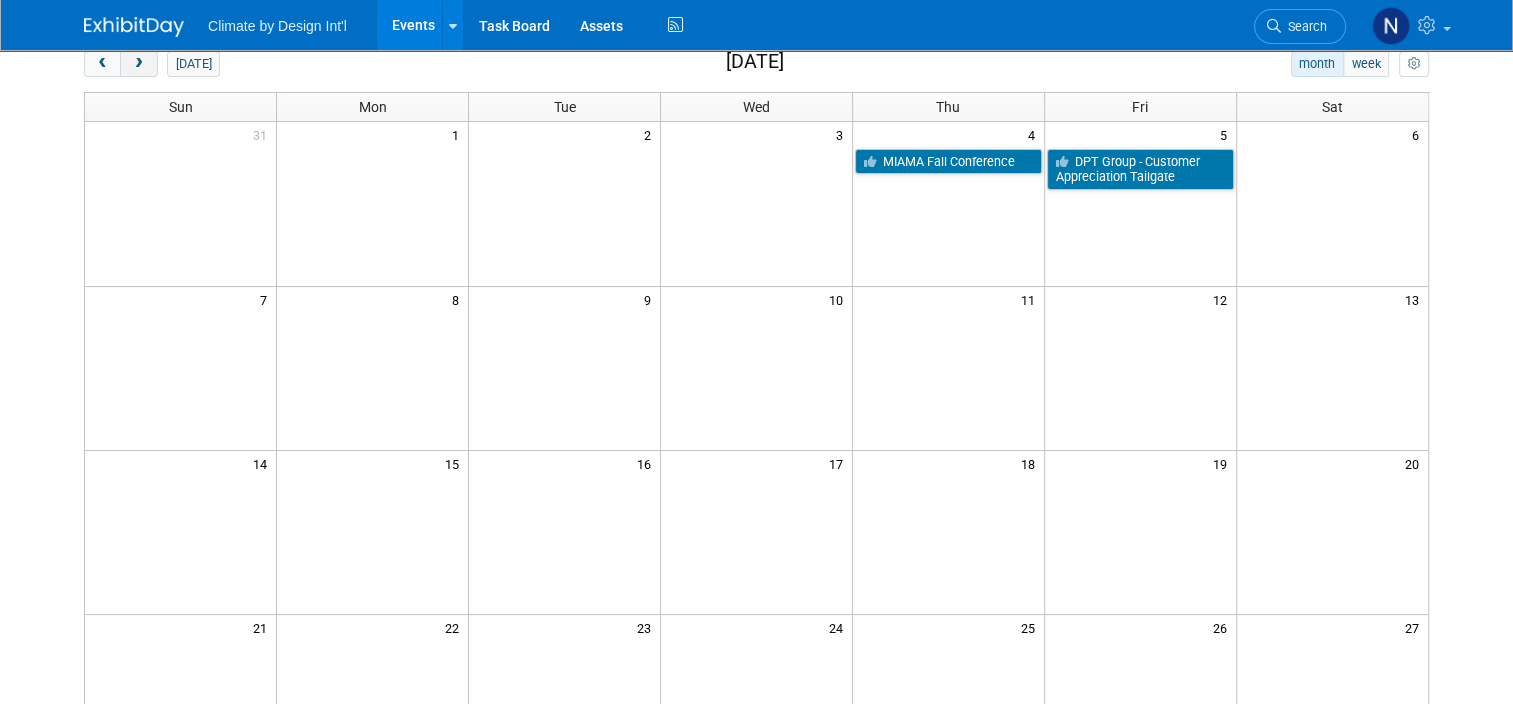 click at bounding box center (138, 64) 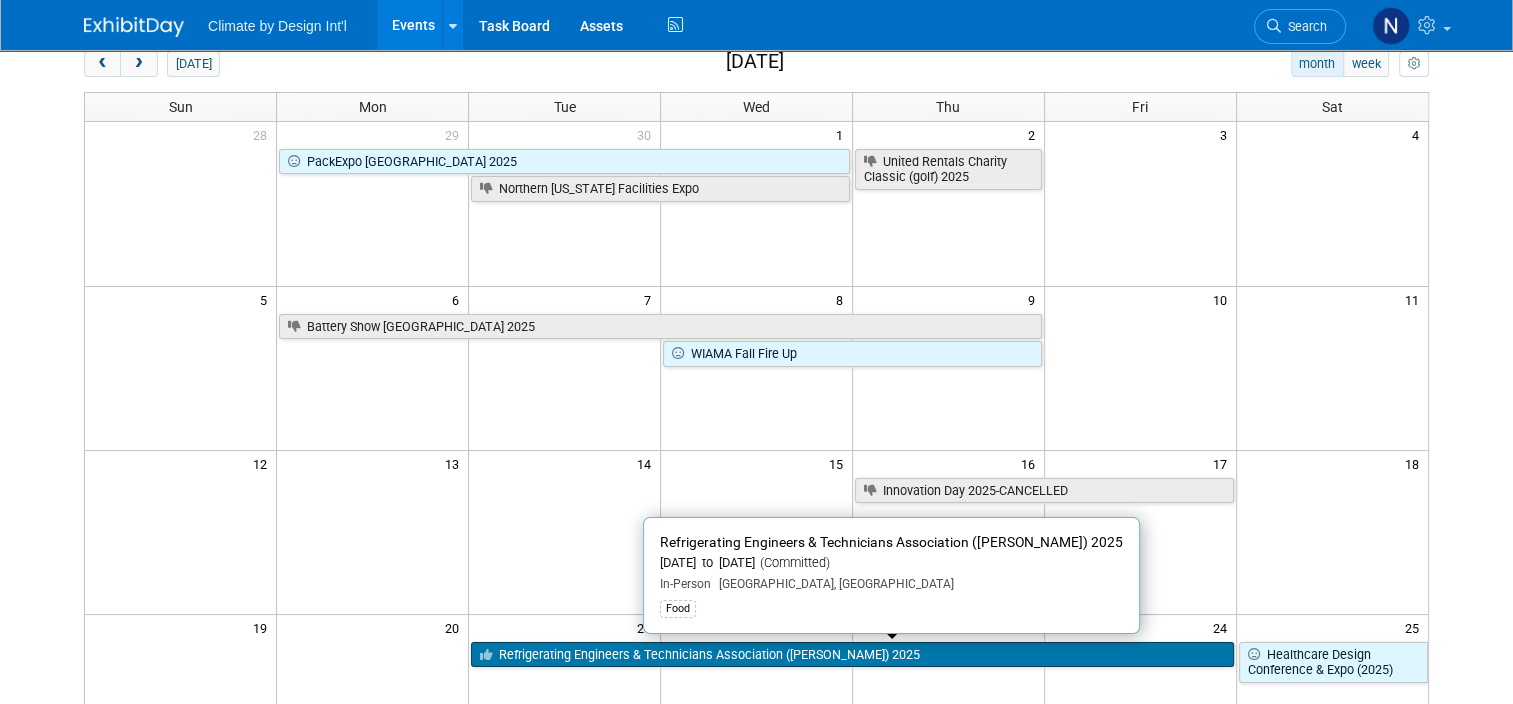 click on "Refrigerating Engineers & Technicians Association ([PERSON_NAME]) 2025" at bounding box center (852, 655) 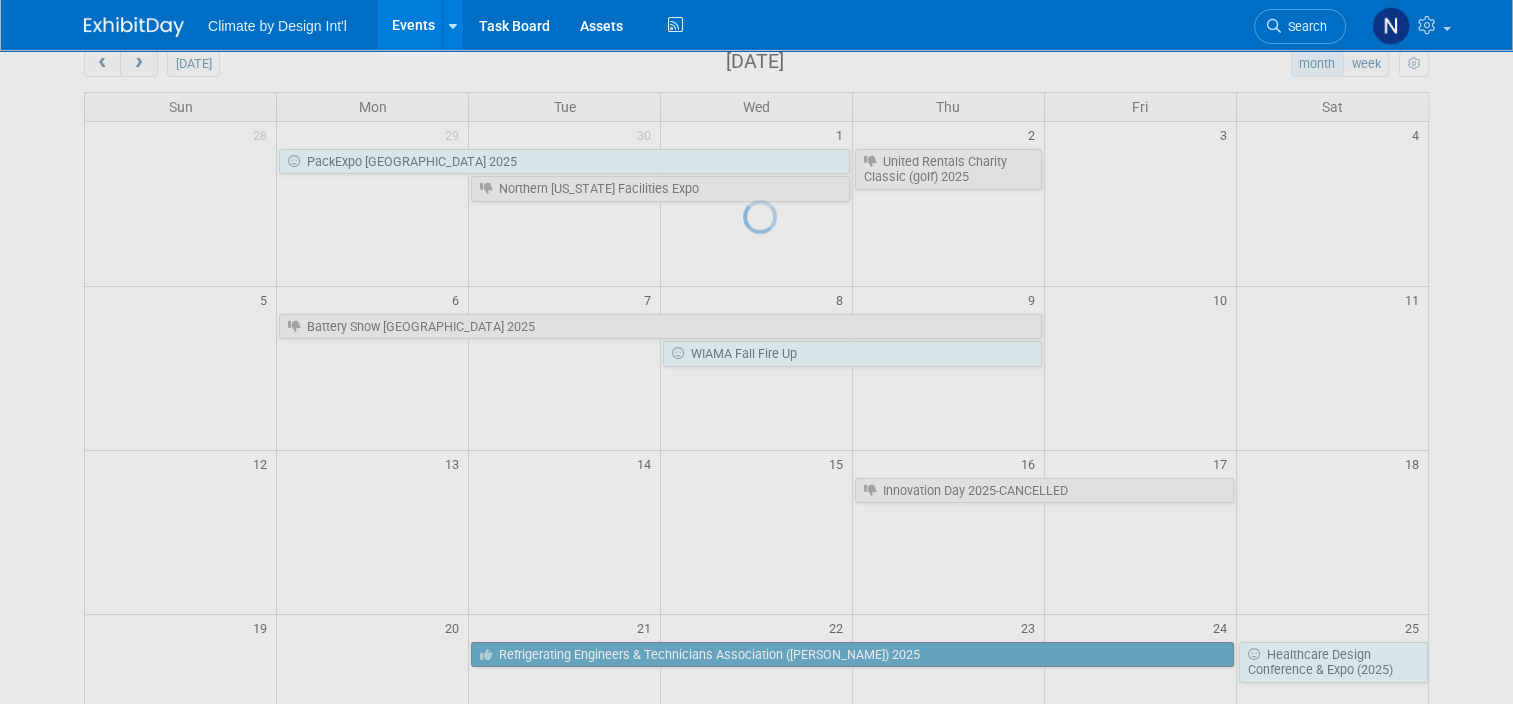 click at bounding box center (757, 352) 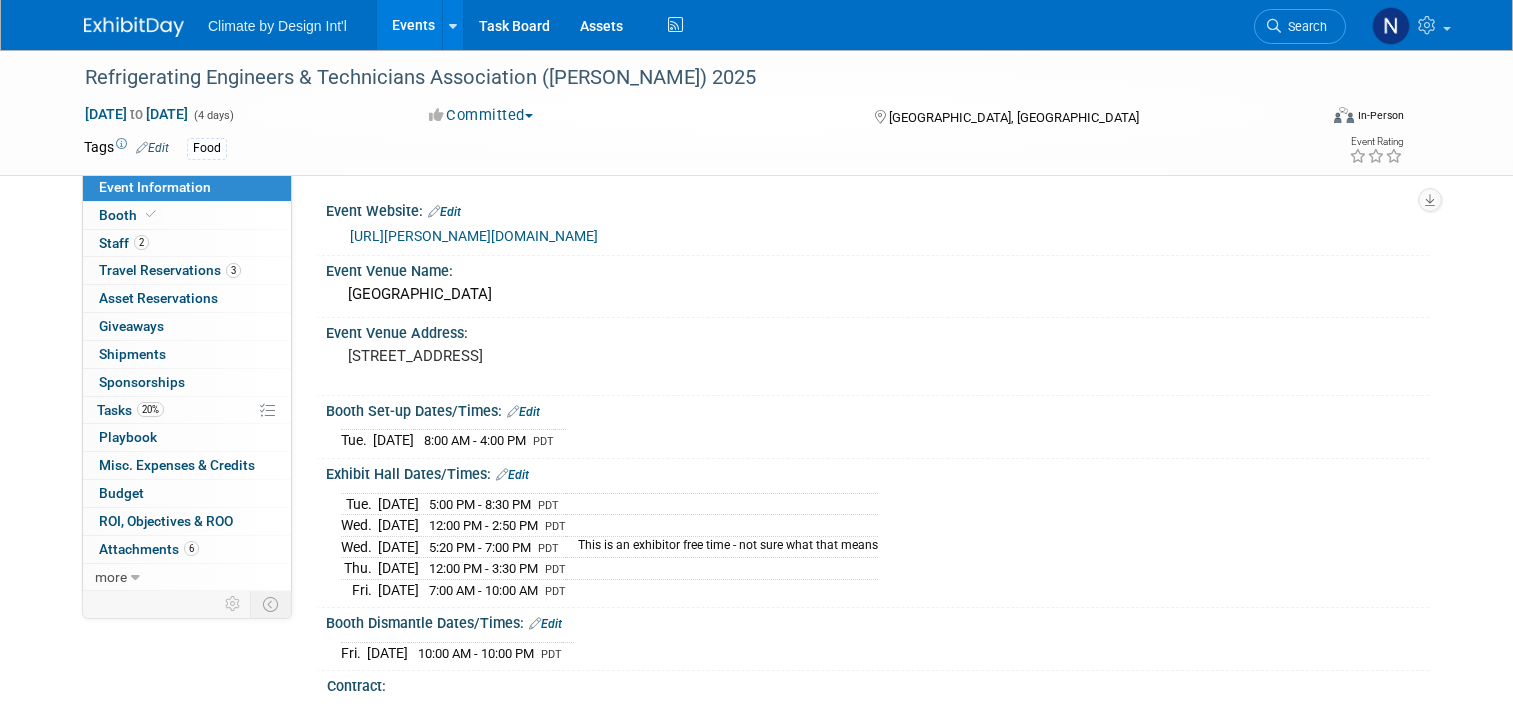 scroll, scrollTop: 0, scrollLeft: 0, axis: both 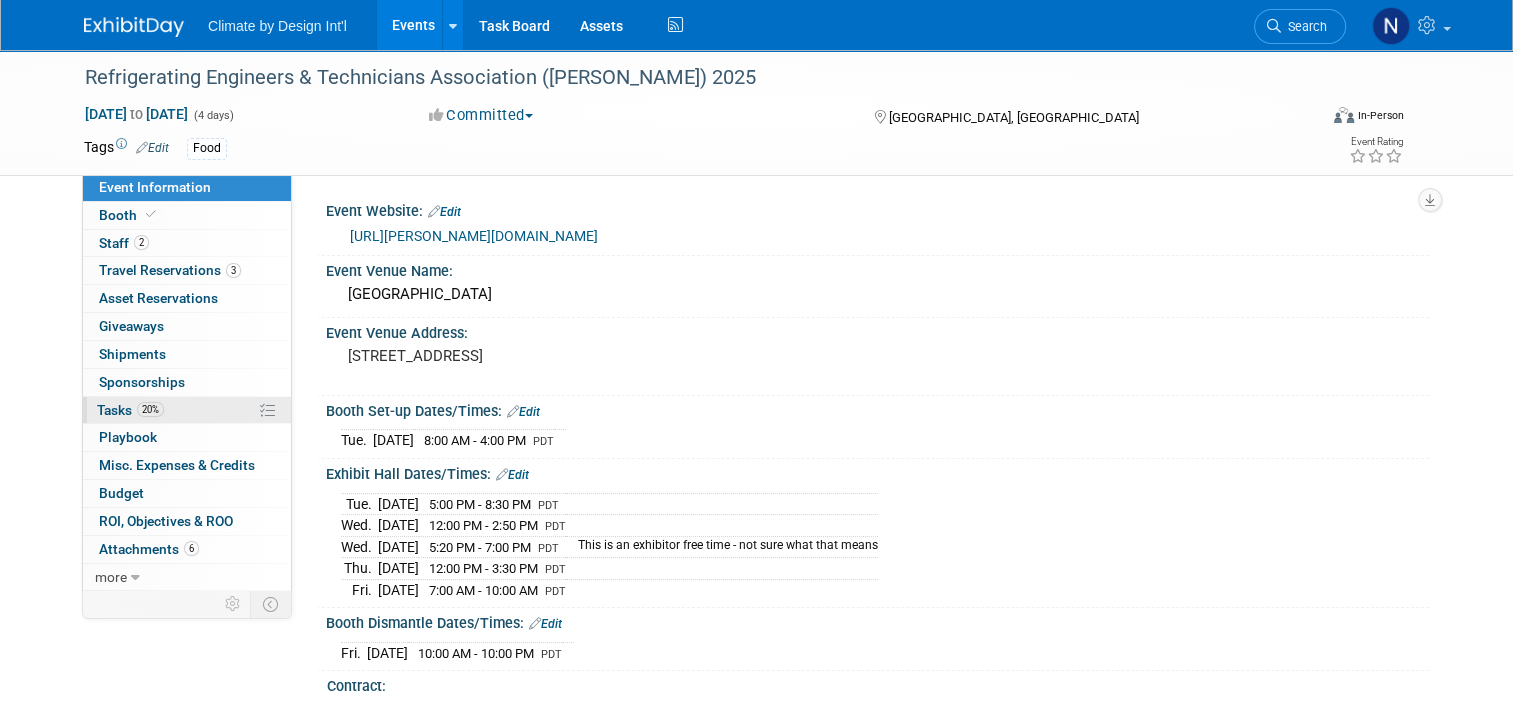 click on "Tasks 20%" at bounding box center (130, 410) 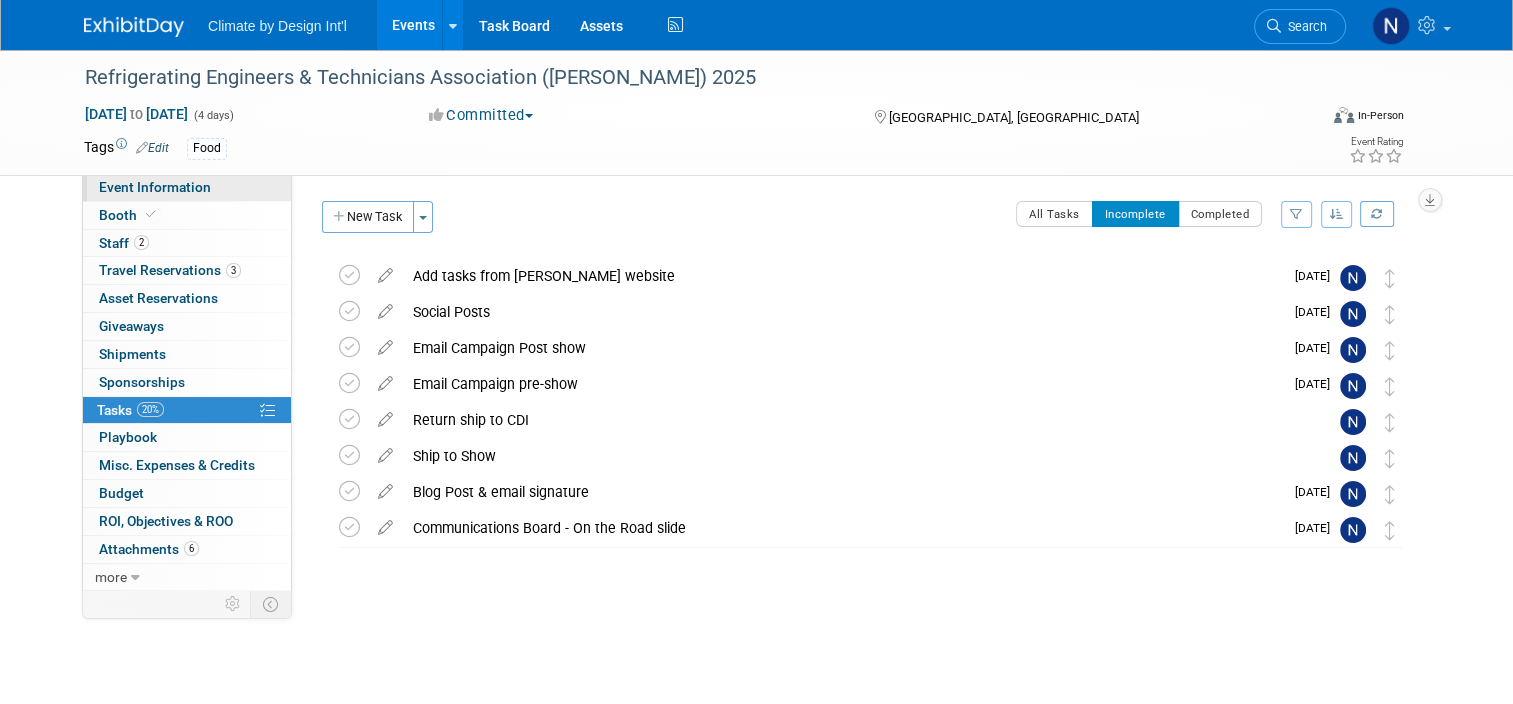 click on "Event Information" at bounding box center (155, 187) 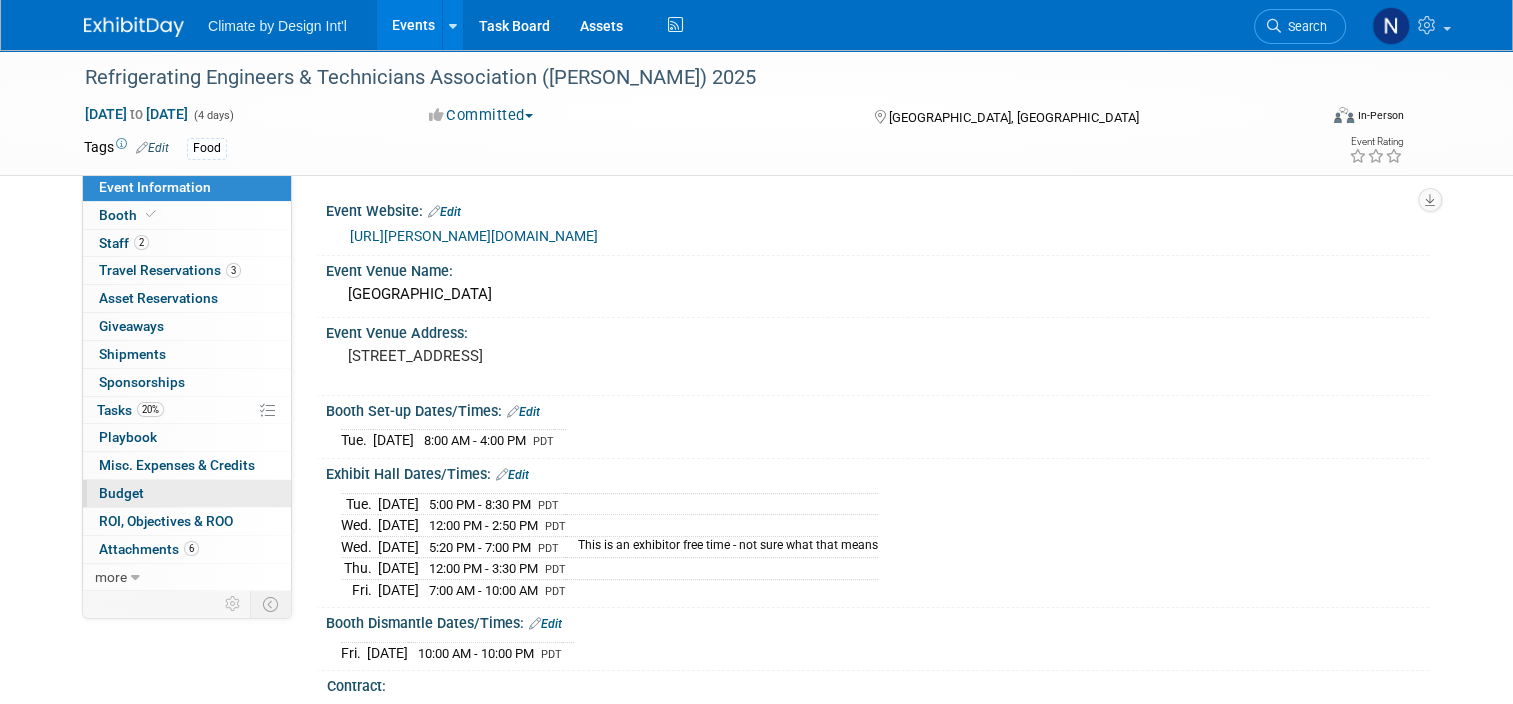 click on "Budget" at bounding box center [187, 493] 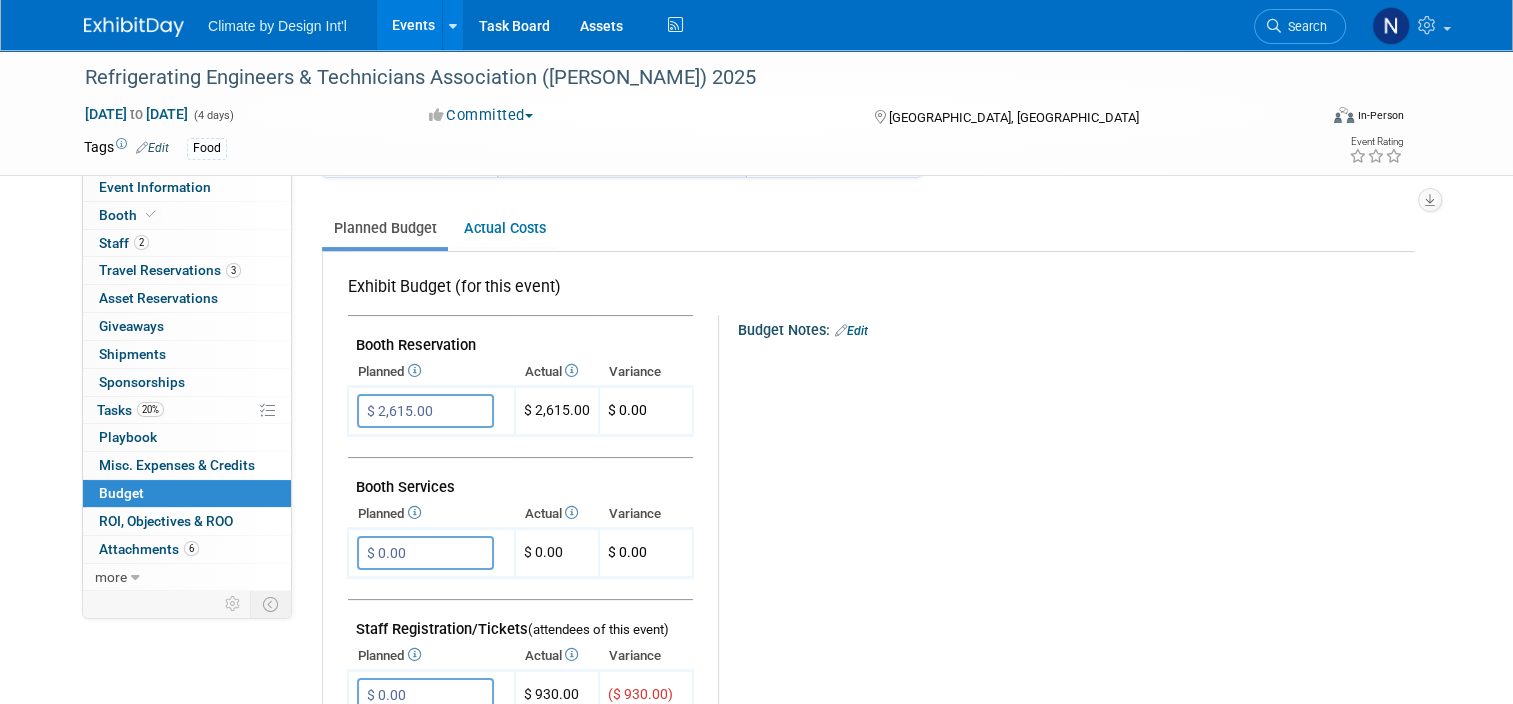 scroll, scrollTop: 100, scrollLeft: 0, axis: vertical 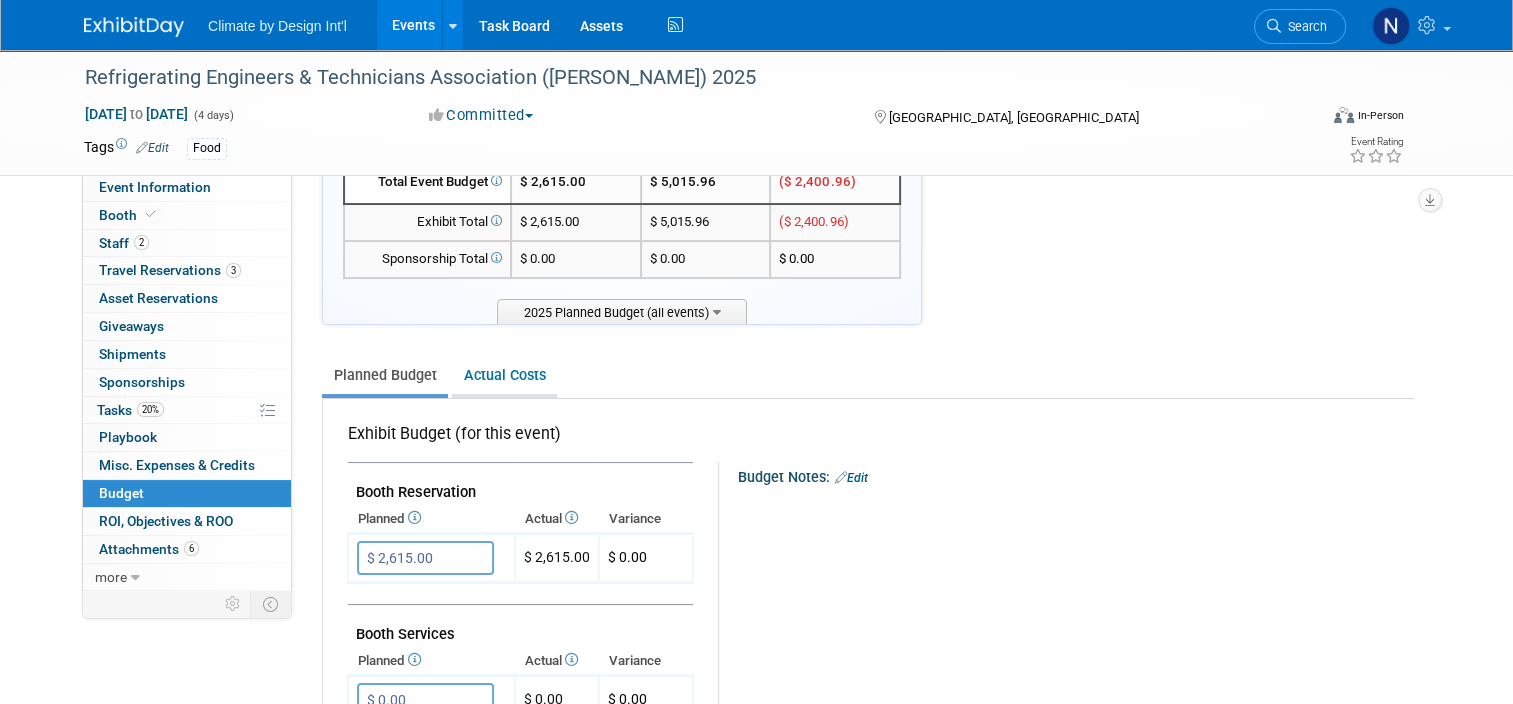 click on "Actual Costs" at bounding box center [504, 375] 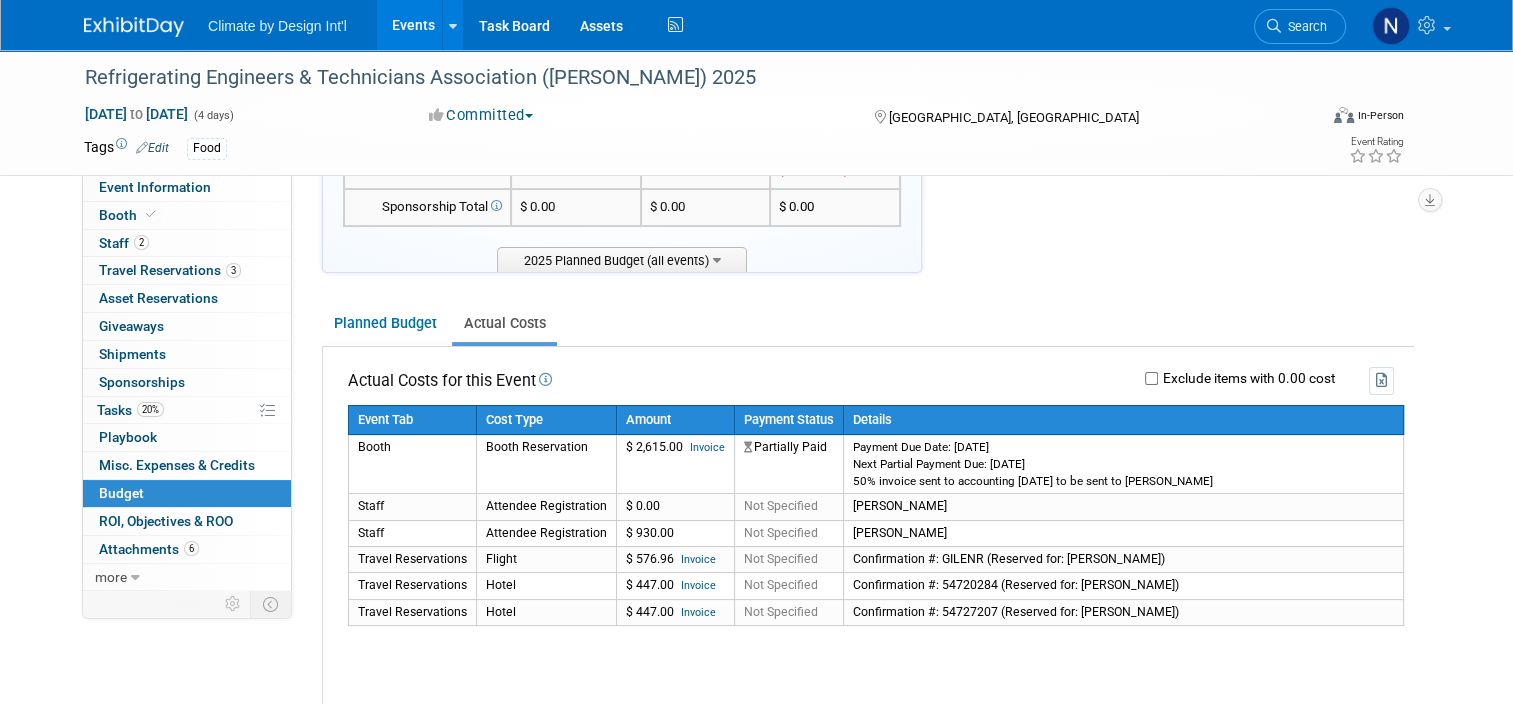 scroll, scrollTop: 200, scrollLeft: 0, axis: vertical 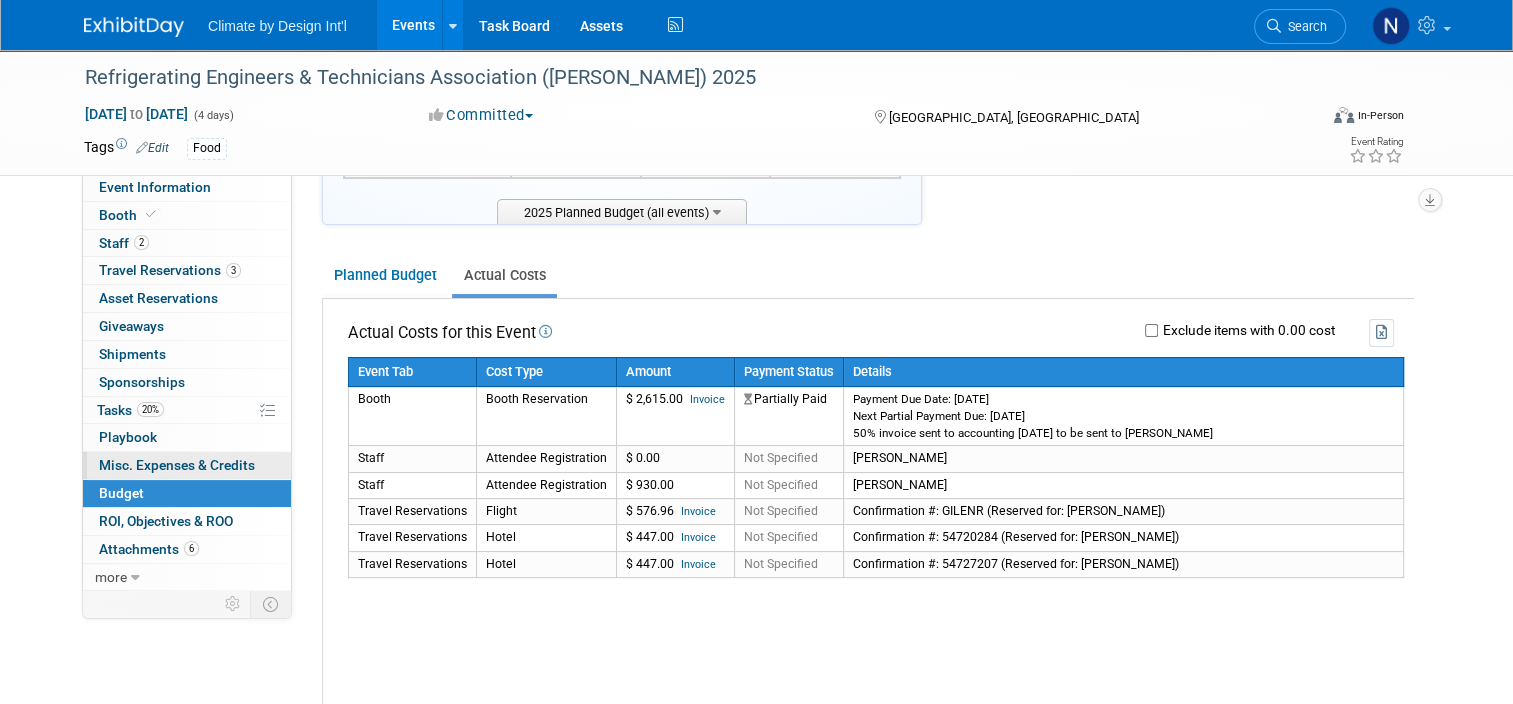 click on "Misc. Expenses & Credits 0" at bounding box center [177, 465] 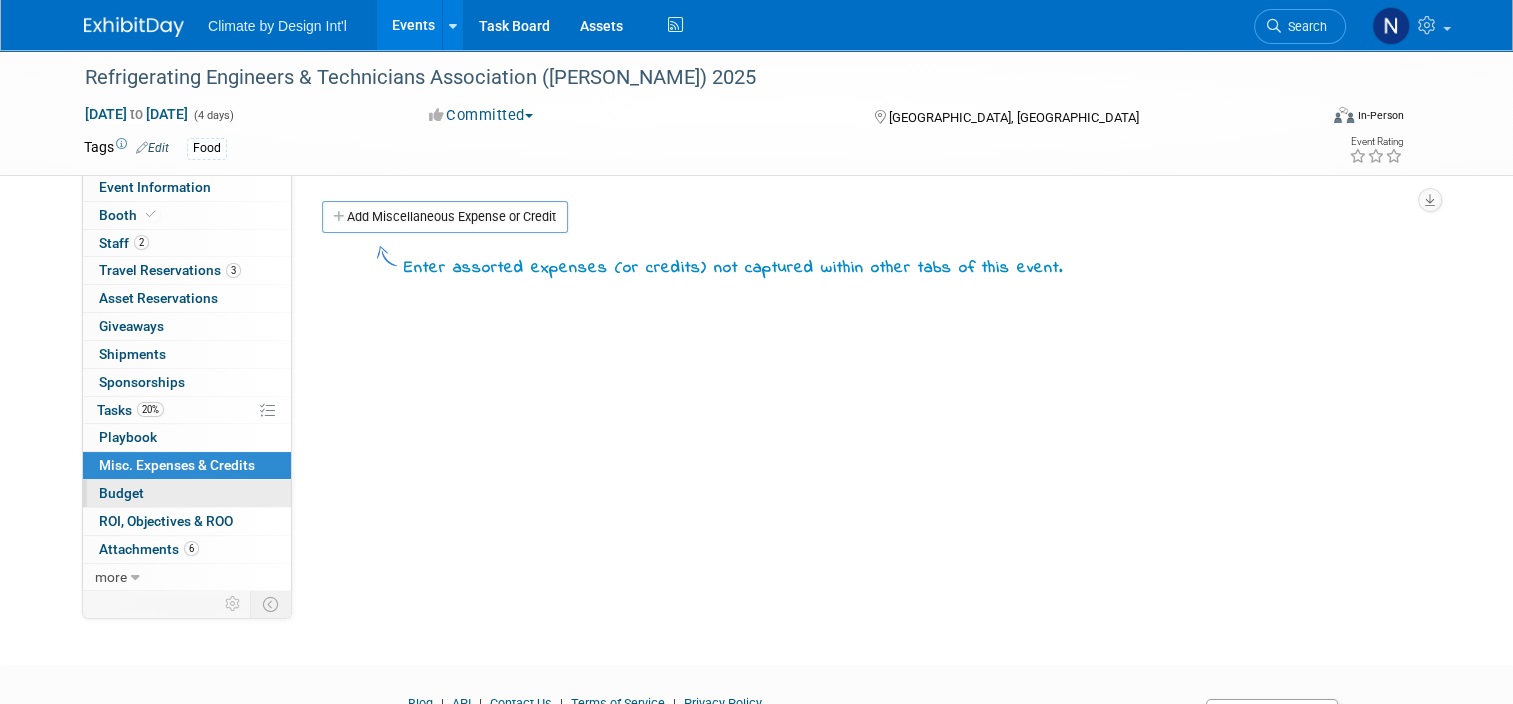 click on "Budget" at bounding box center (187, 493) 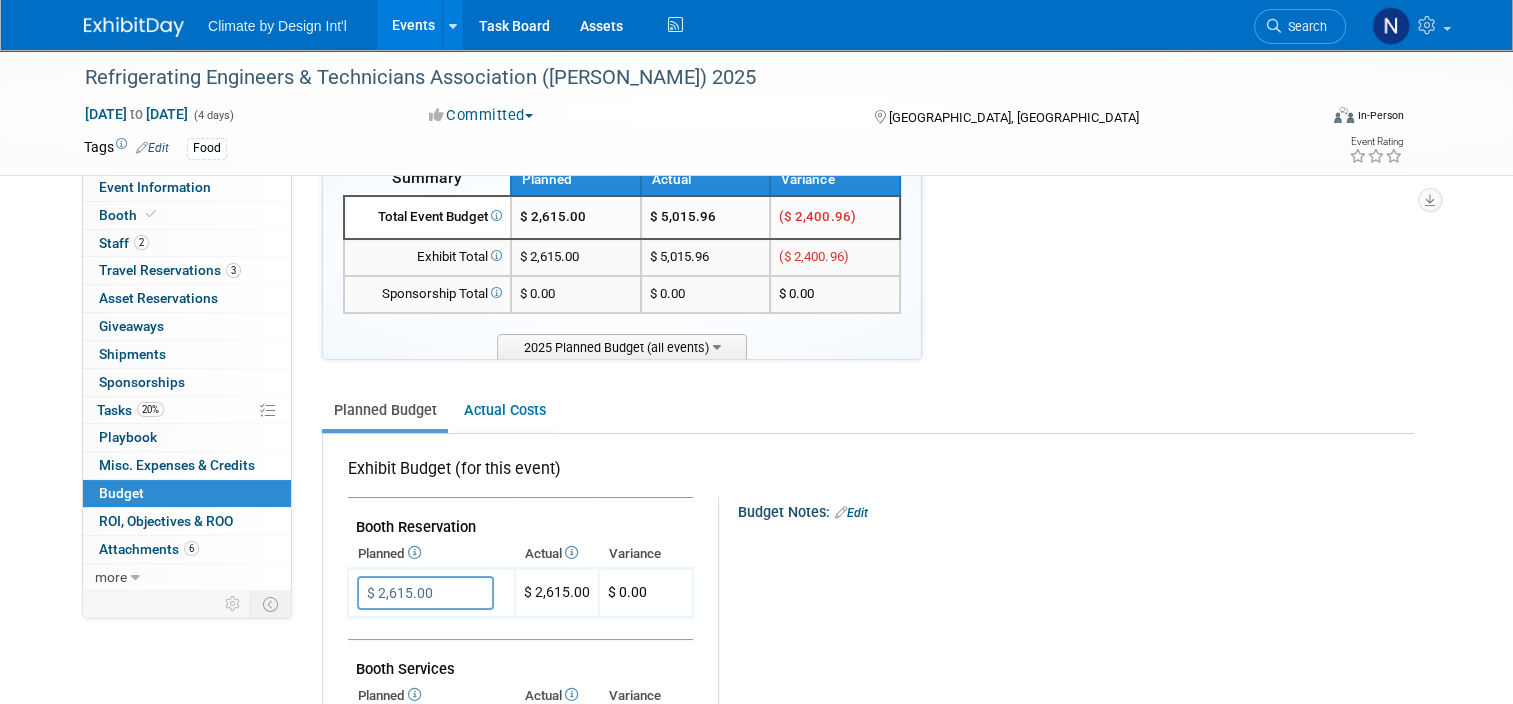 scroll, scrollTop: 100, scrollLeft: 0, axis: vertical 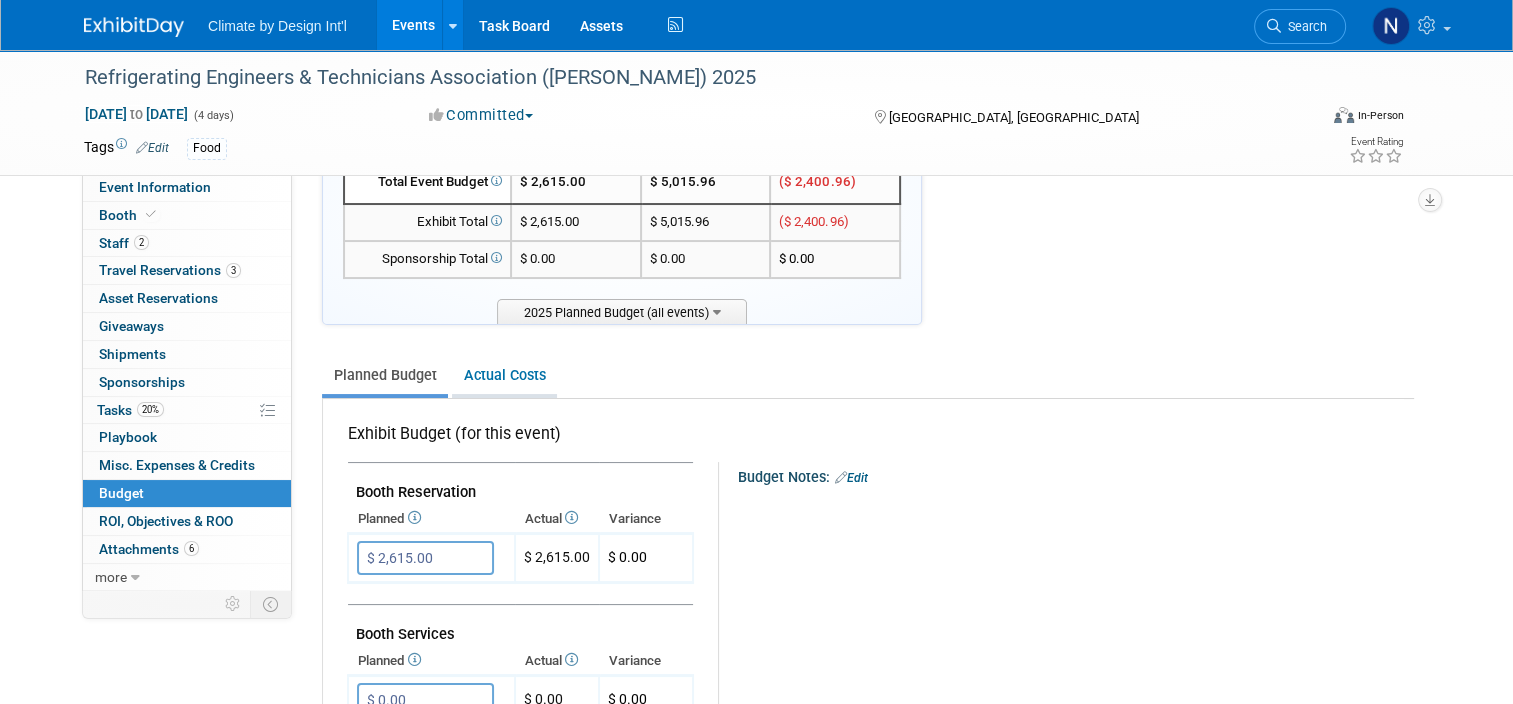 click on "Actual Costs" at bounding box center [504, 375] 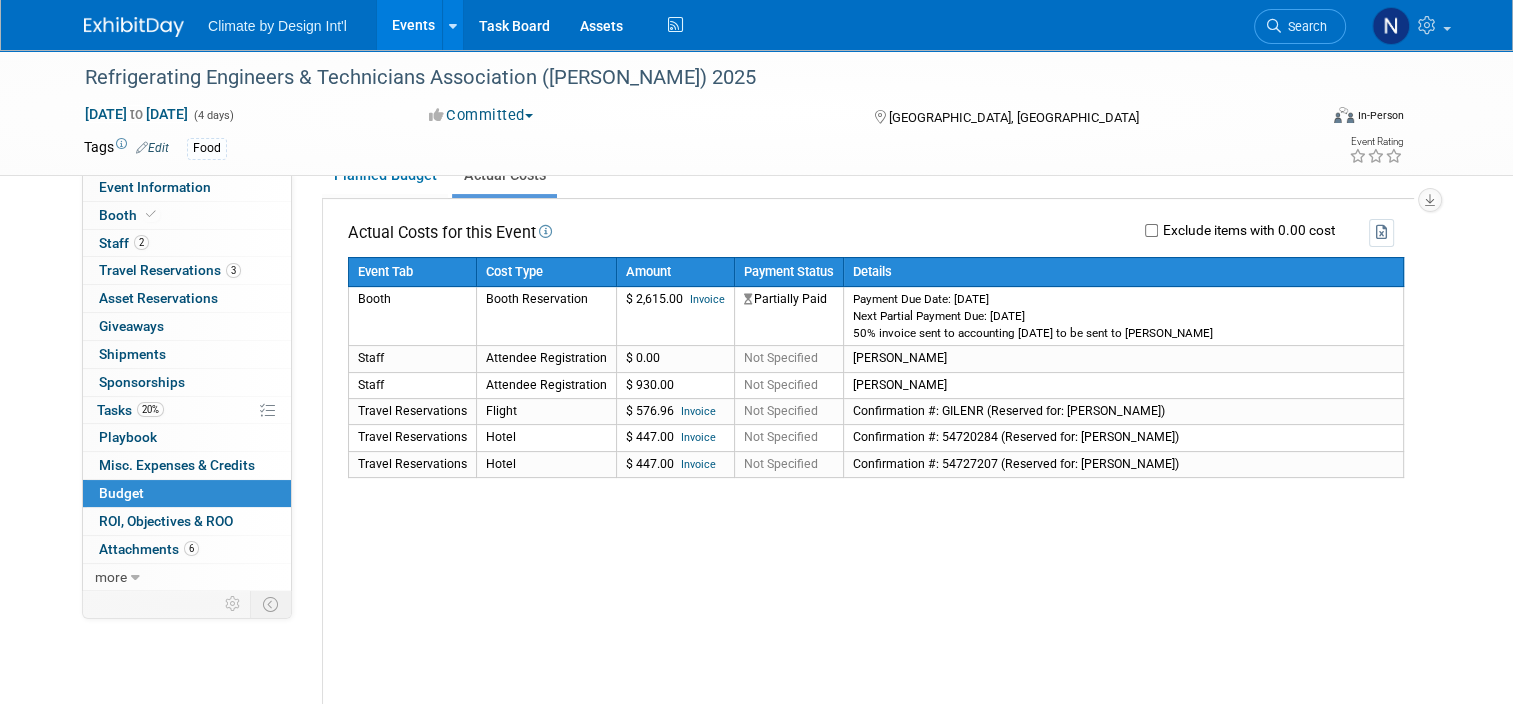 scroll, scrollTop: 200, scrollLeft: 0, axis: vertical 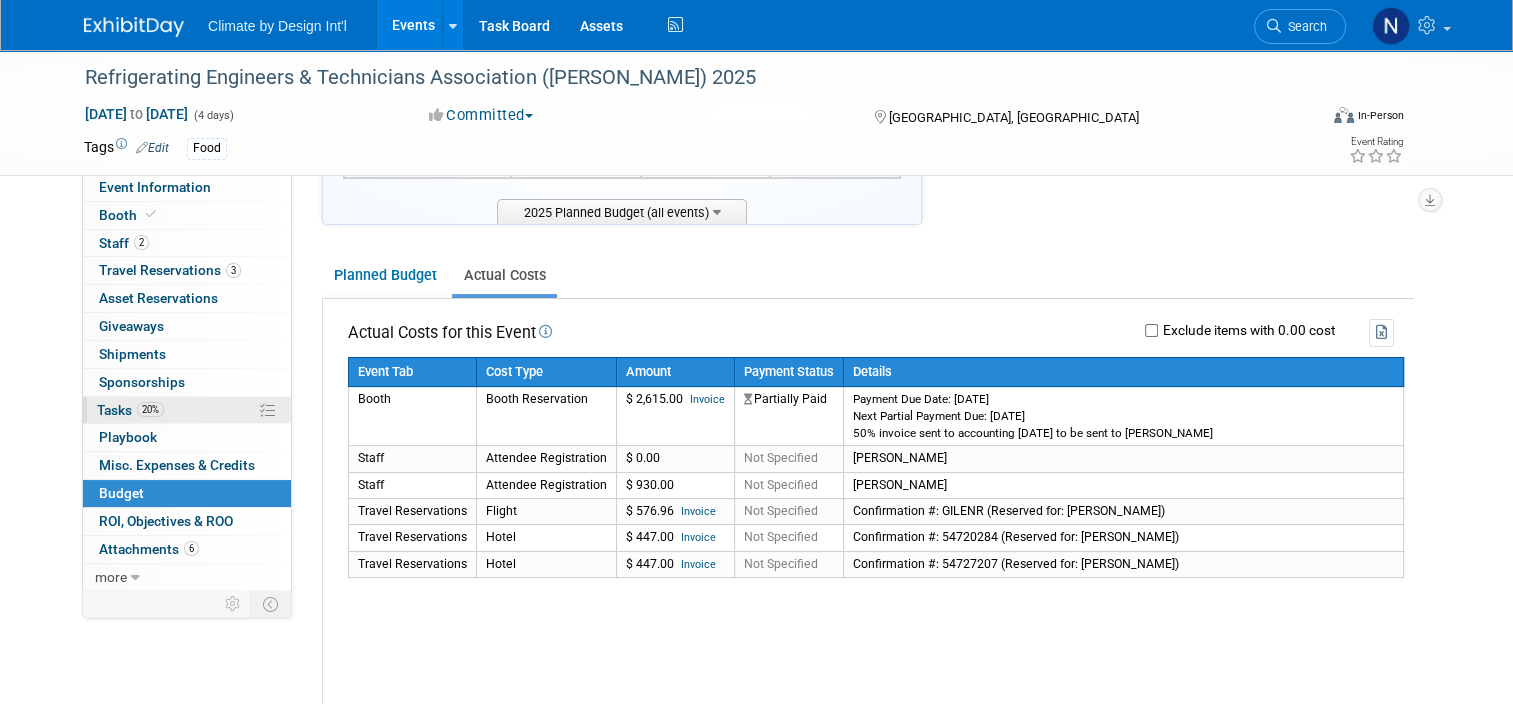 click on "Tasks 20%" at bounding box center (130, 410) 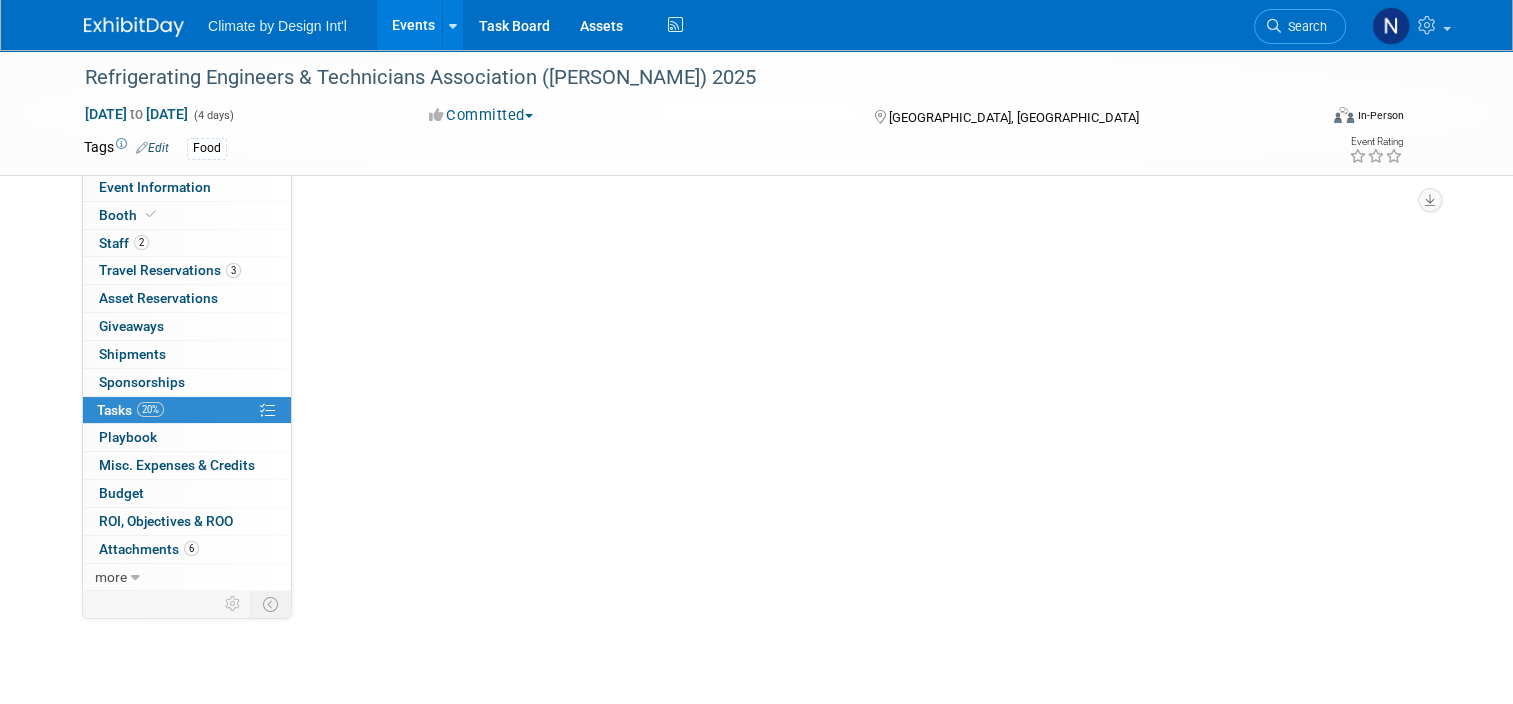 scroll, scrollTop: 0, scrollLeft: 0, axis: both 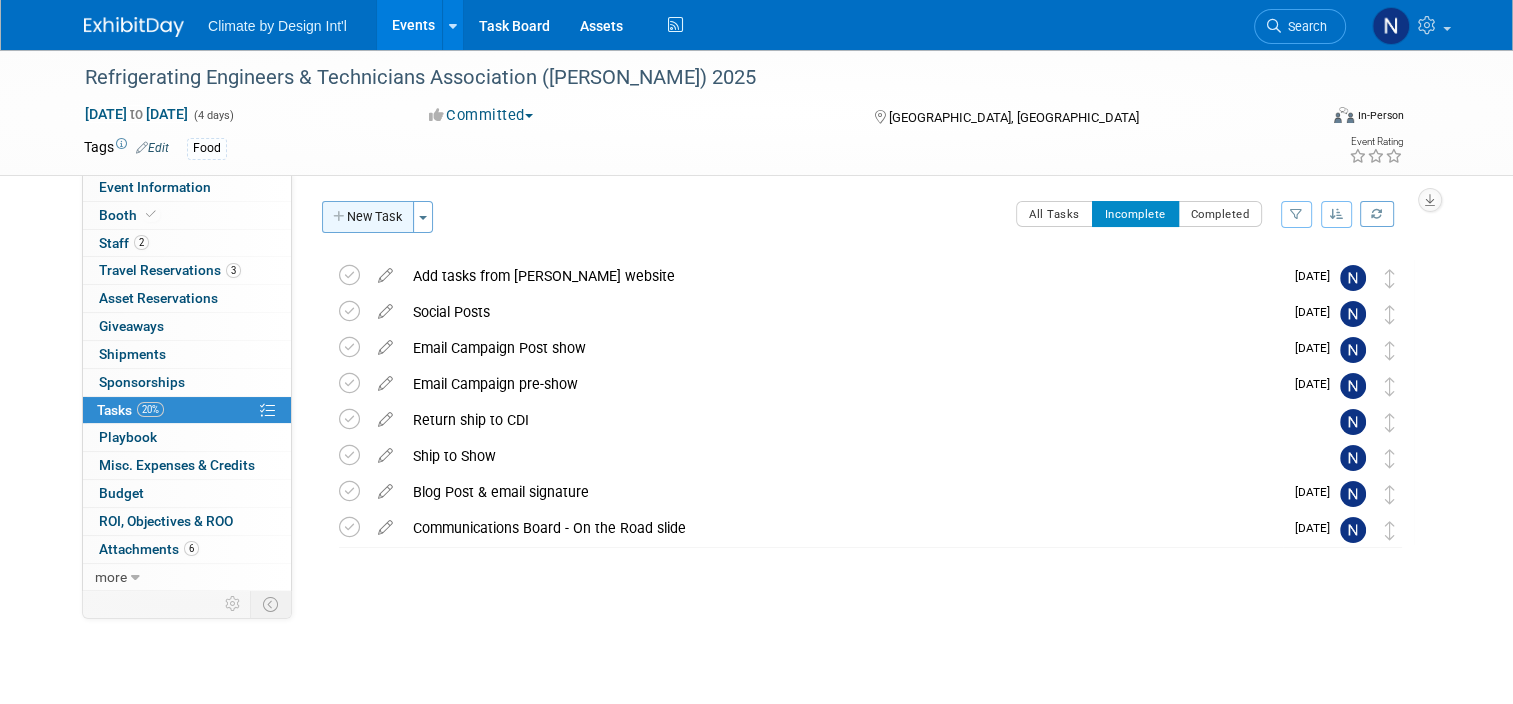 click on "New Task" at bounding box center (368, 217) 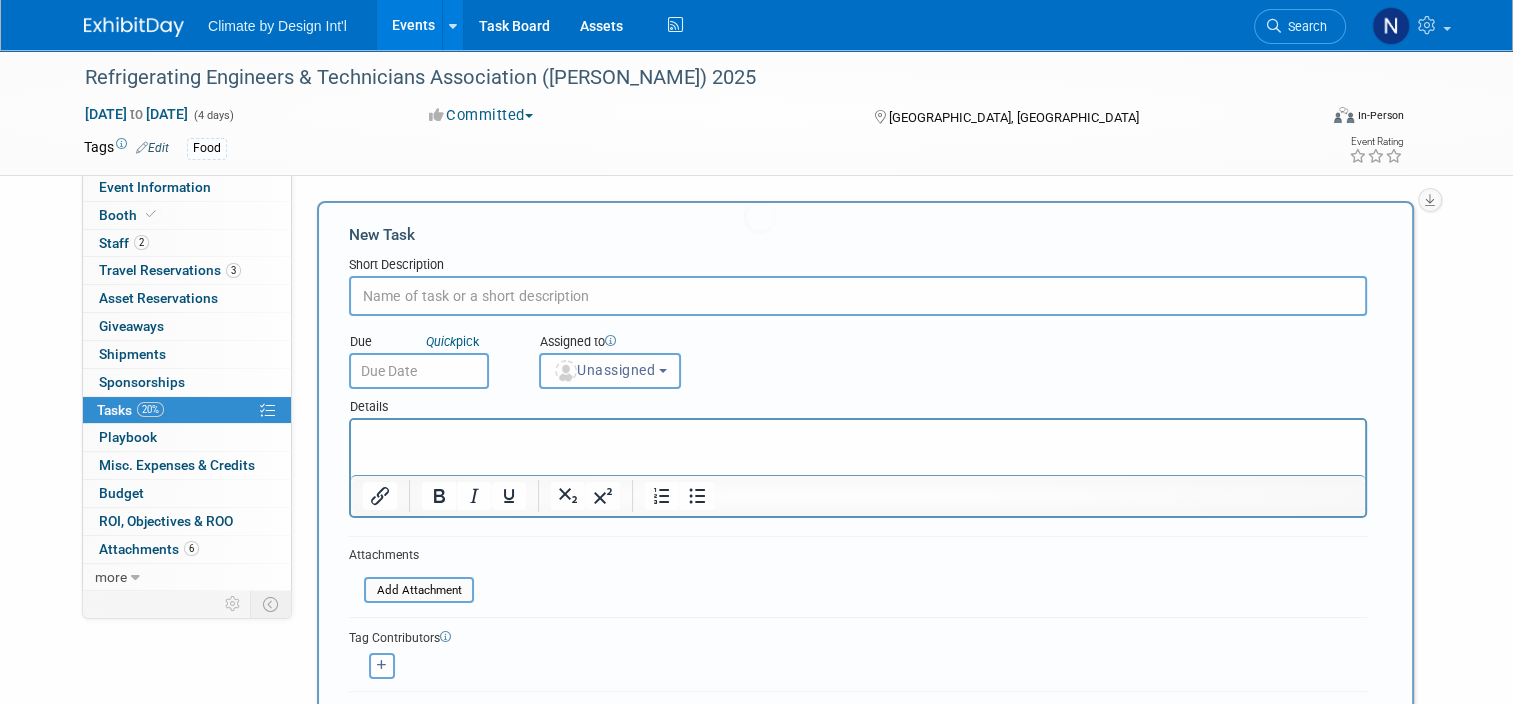 scroll, scrollTop: 0, scrollLeft: 0, axis: both 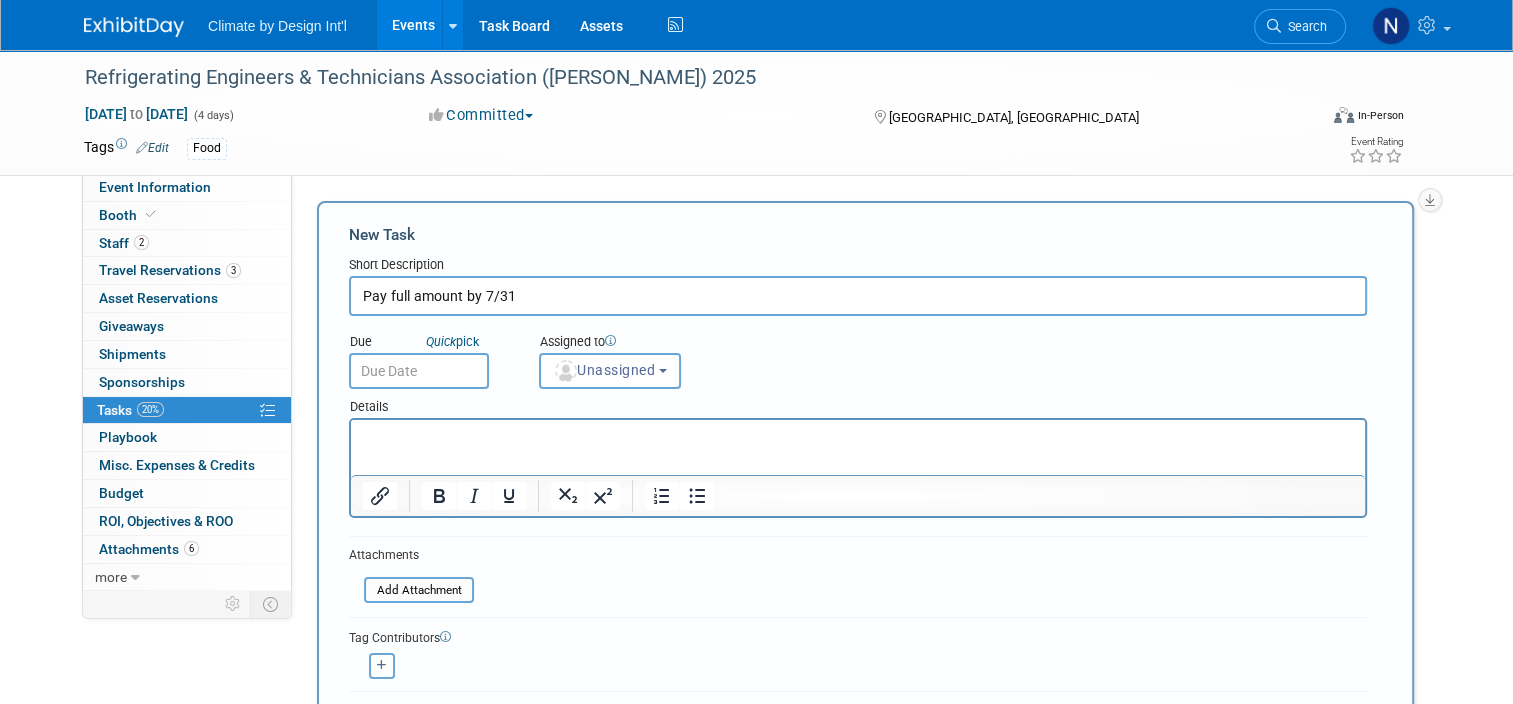 type on "Pay full amount by 7/31" 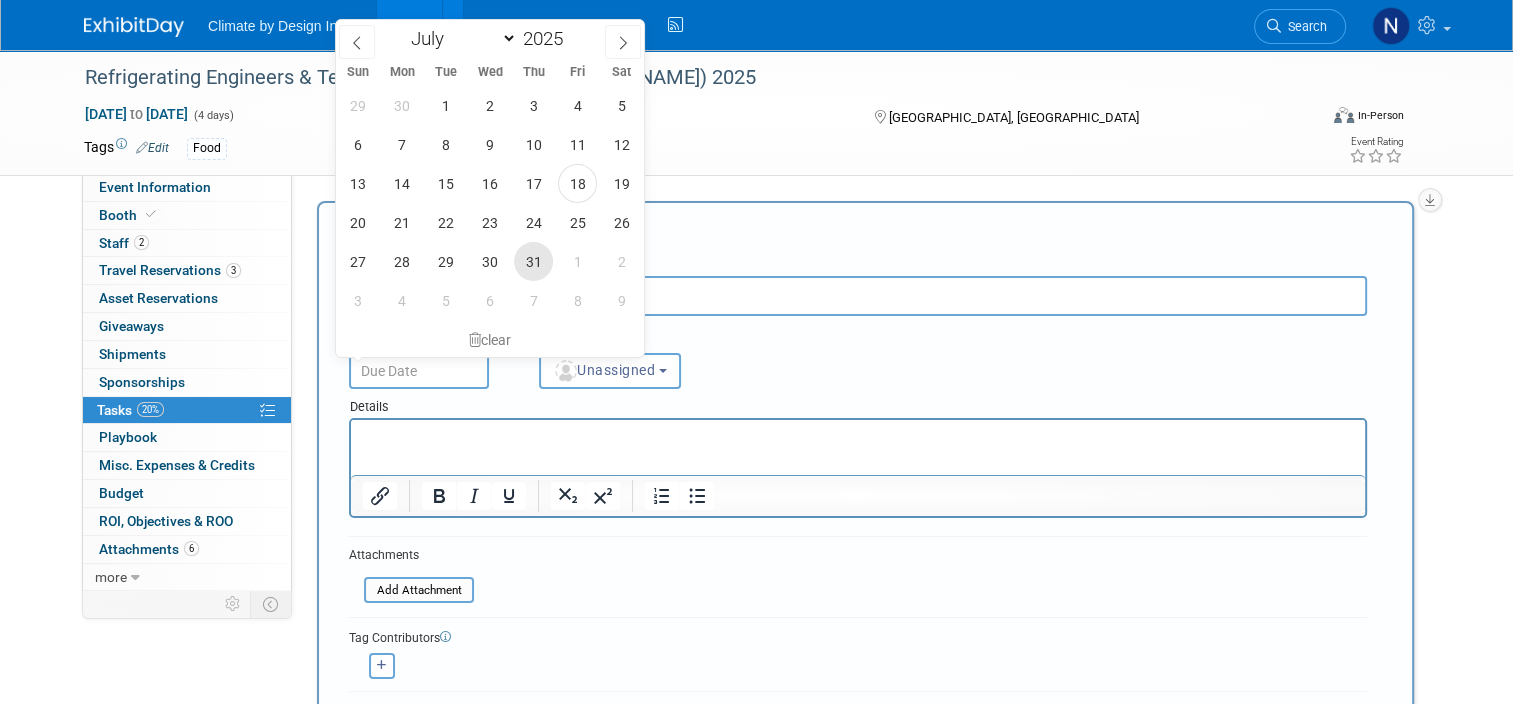 click on "31" at bounding box center [533, 261] 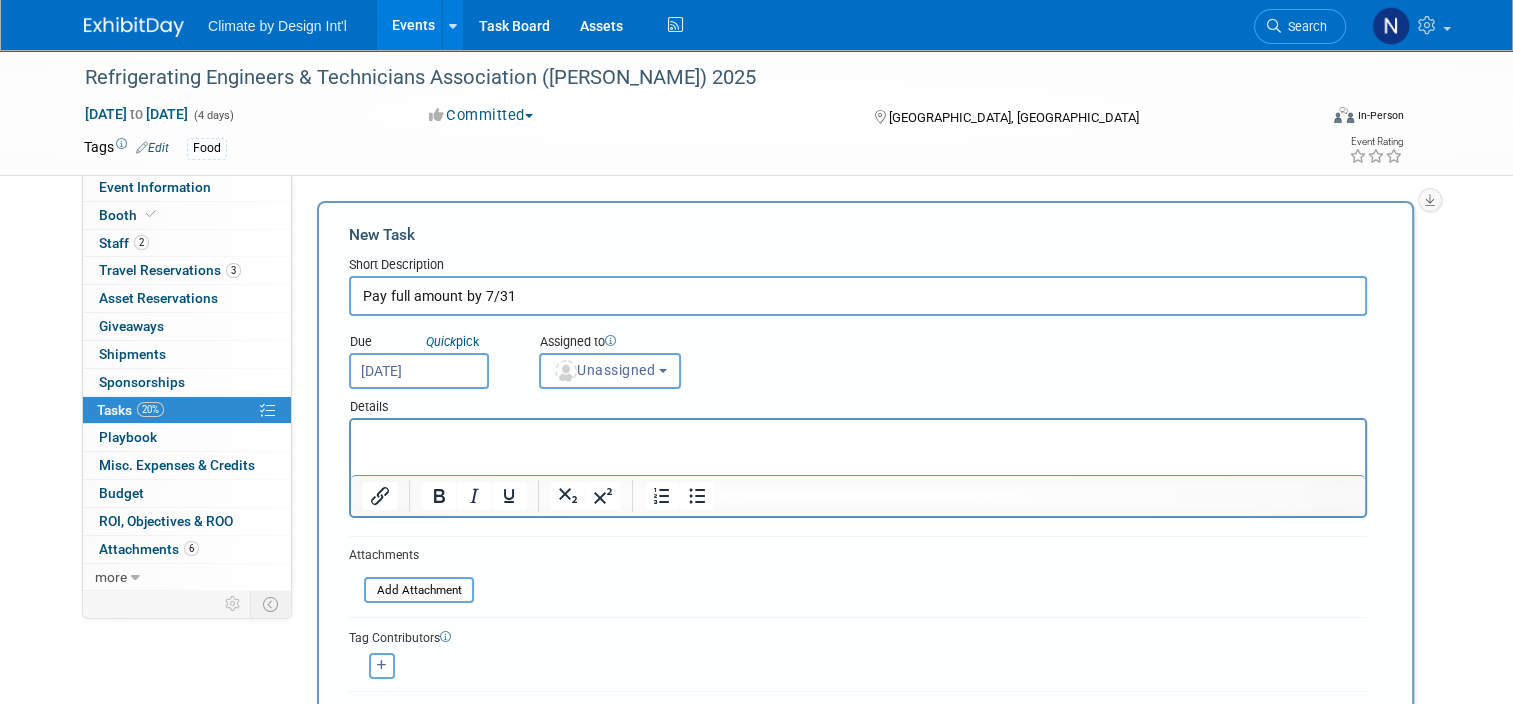 click on "Unassigned" at bounding box center (604, 370) 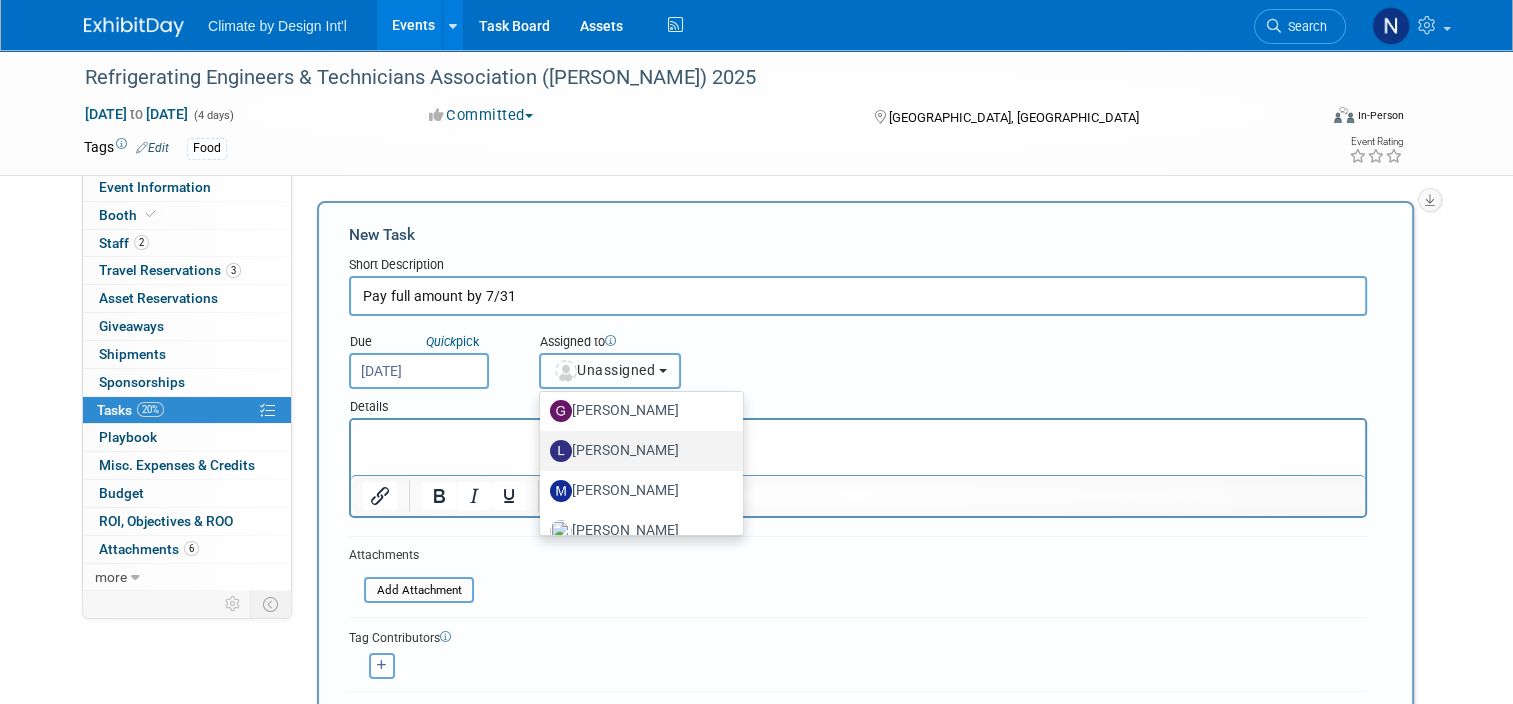 scroll, scrollTop: 146, scrollLeft: 0, axis: vertical 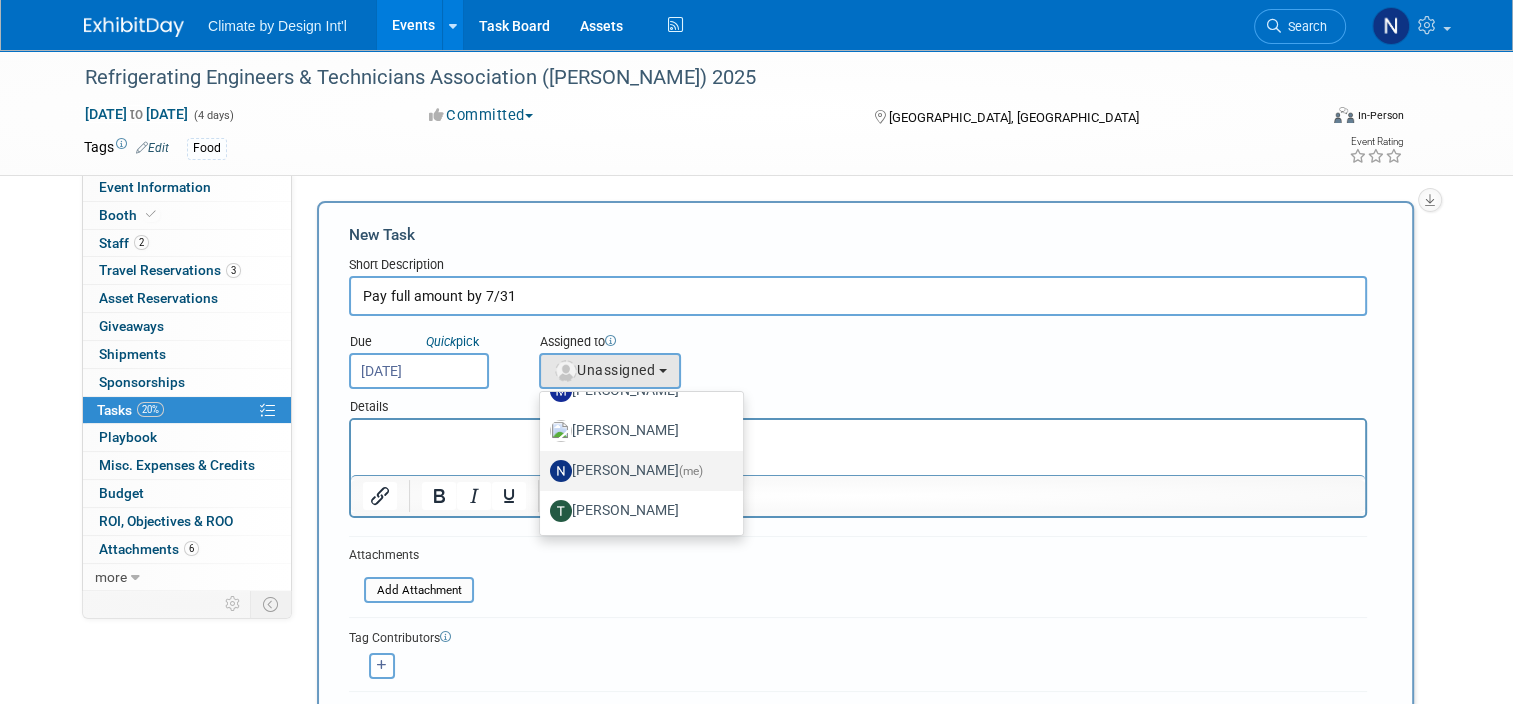 click on "[PERSON_NAME]
(me)" at bounding box center (636, 471) 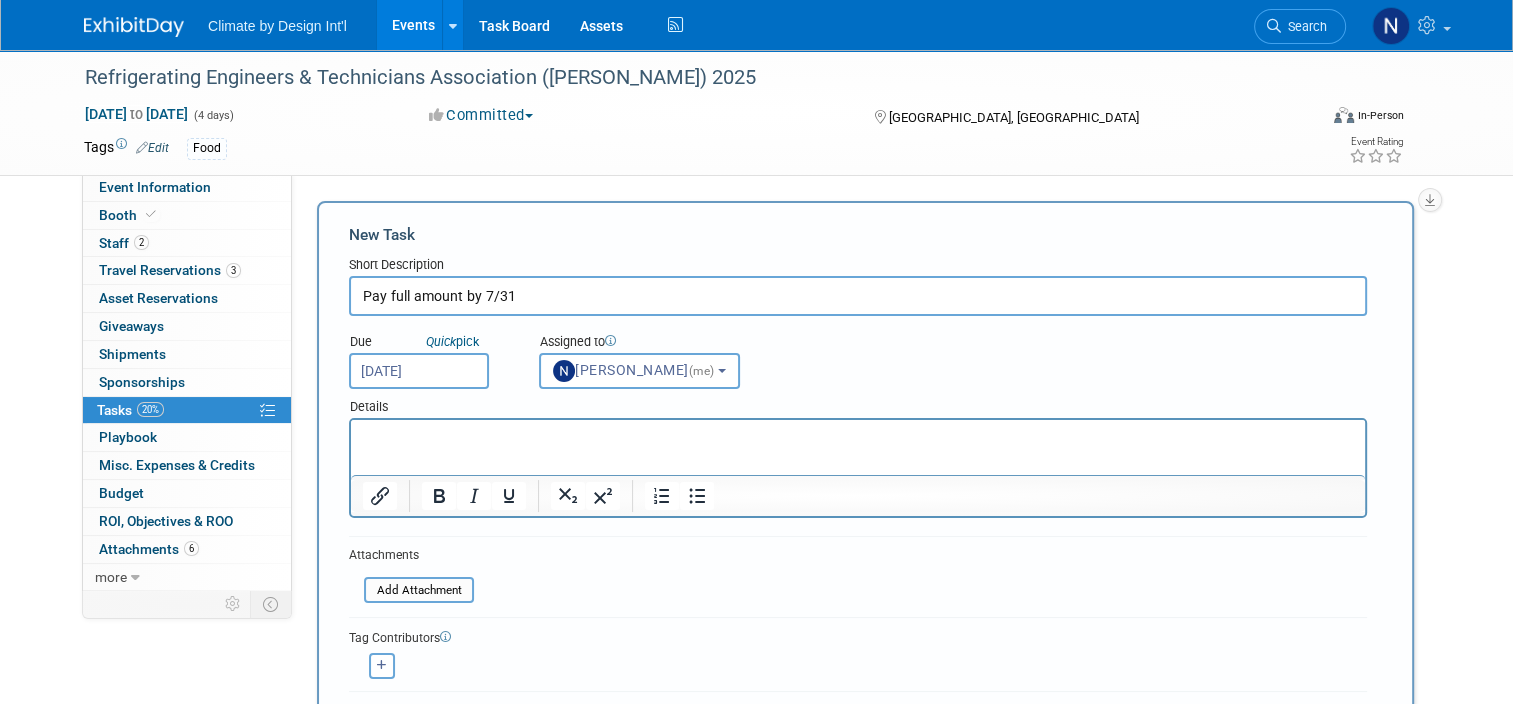 click on "New
Task
Short Description
Pay full amount by 7/31
Due  Quick  pick
[DATE]
(me)     X 1" at bounding box center (865, 489) 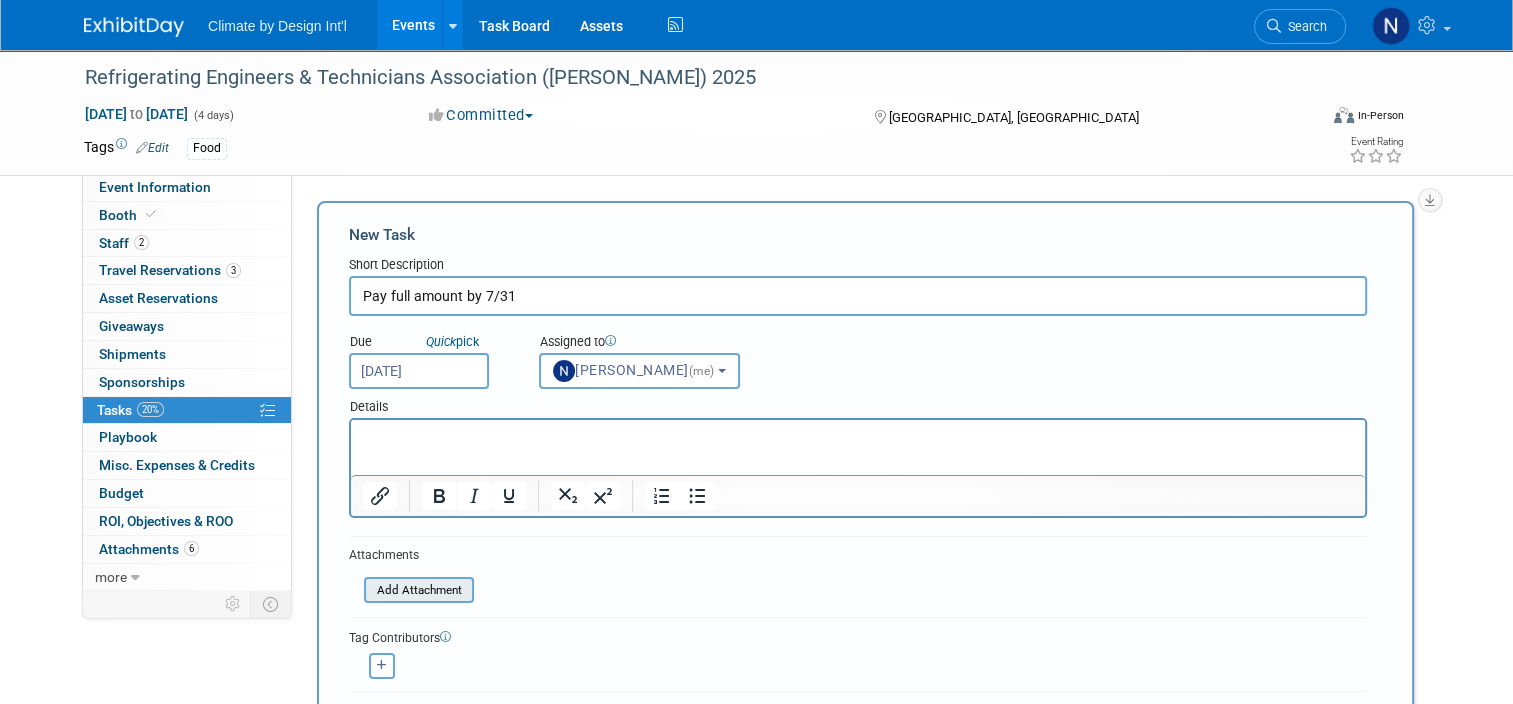 click at bounding box center [353, 590] 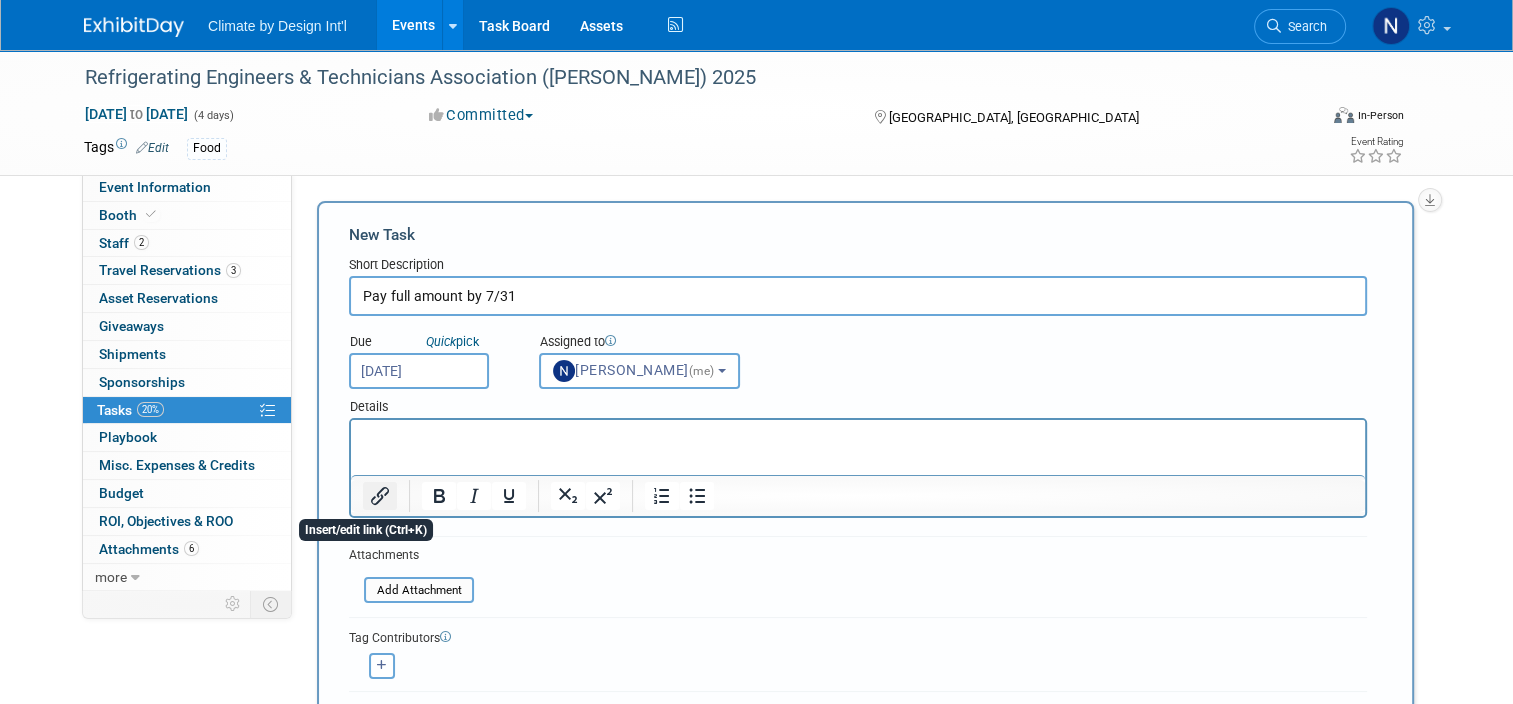 click 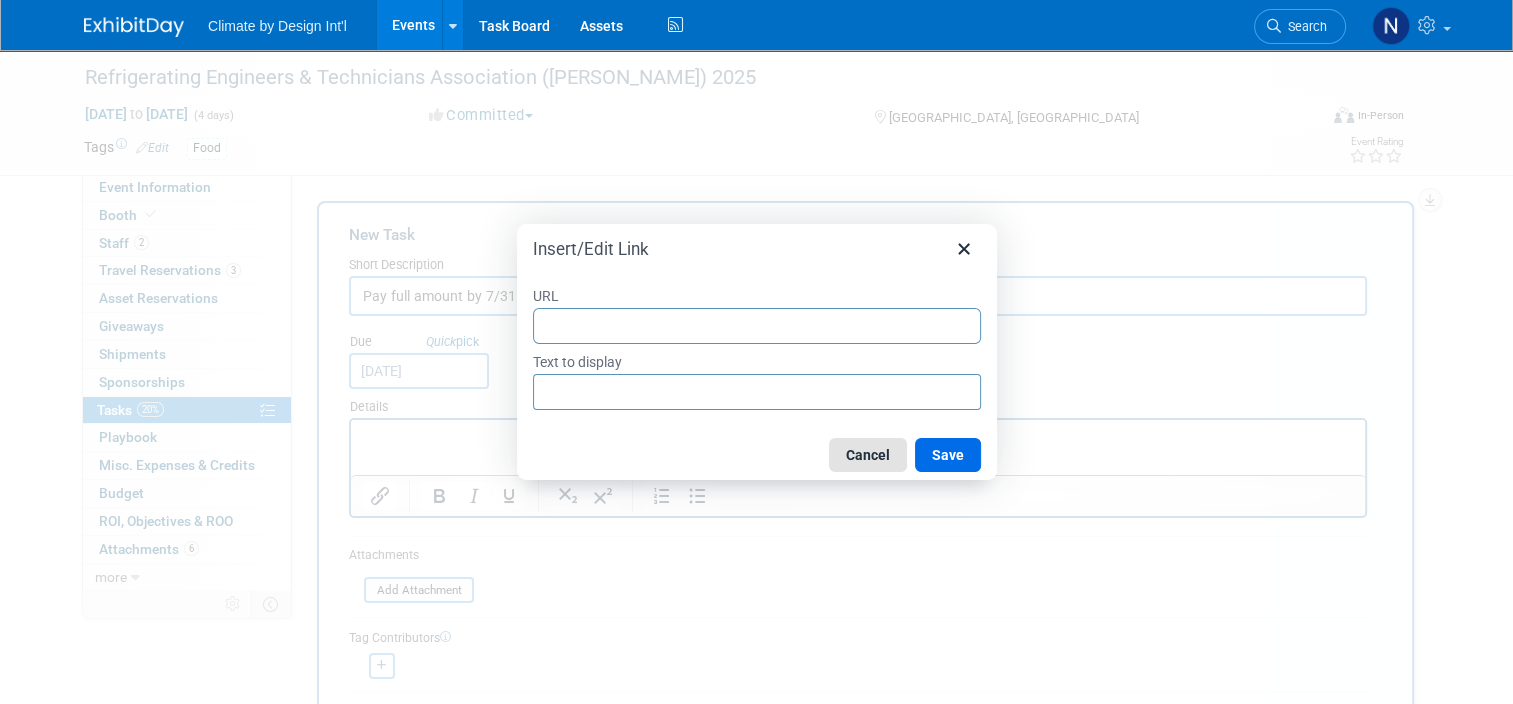click on "Cancel" at bounding box center [868, 455] 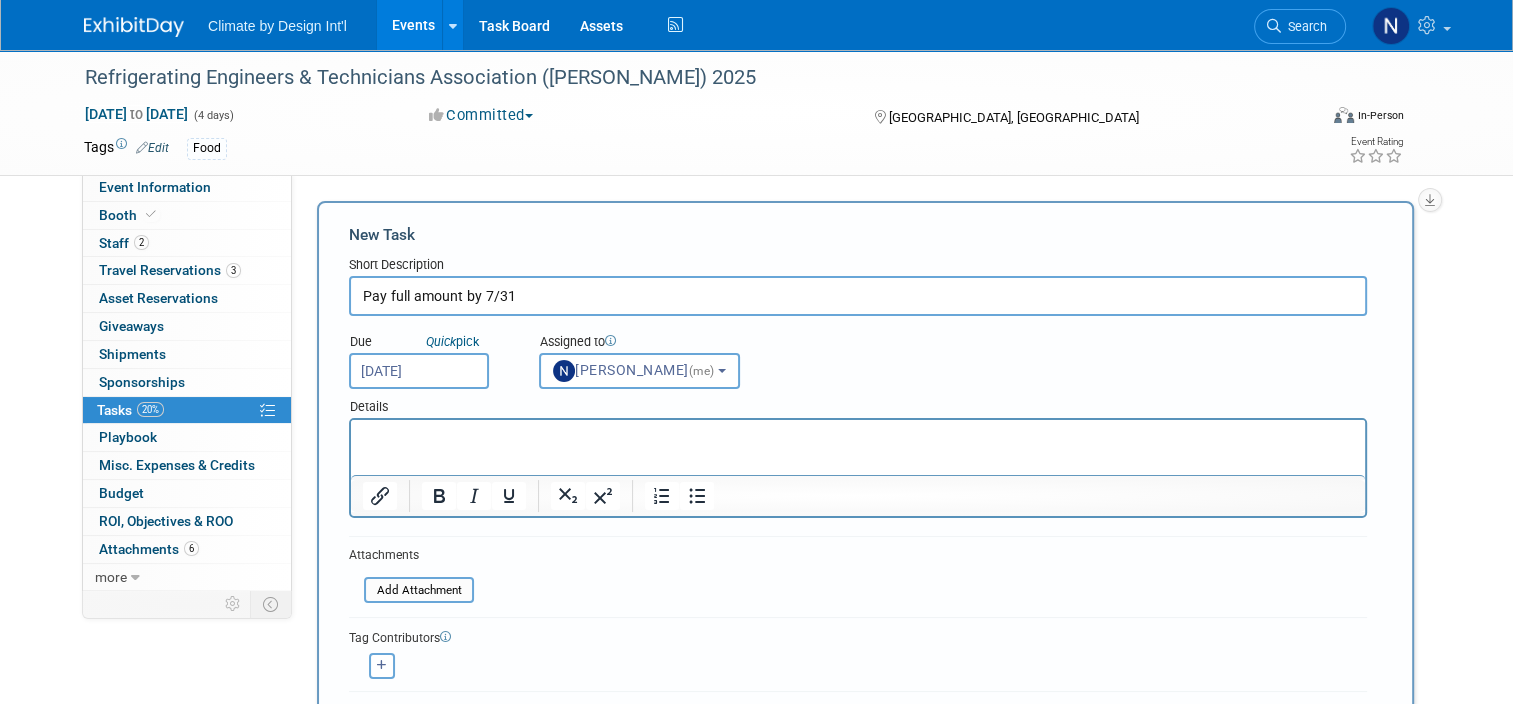 drag, startPoint x: 48, startPoint y: 28, endPoint x: 793, endPoint y: 609, distance: 944.7677 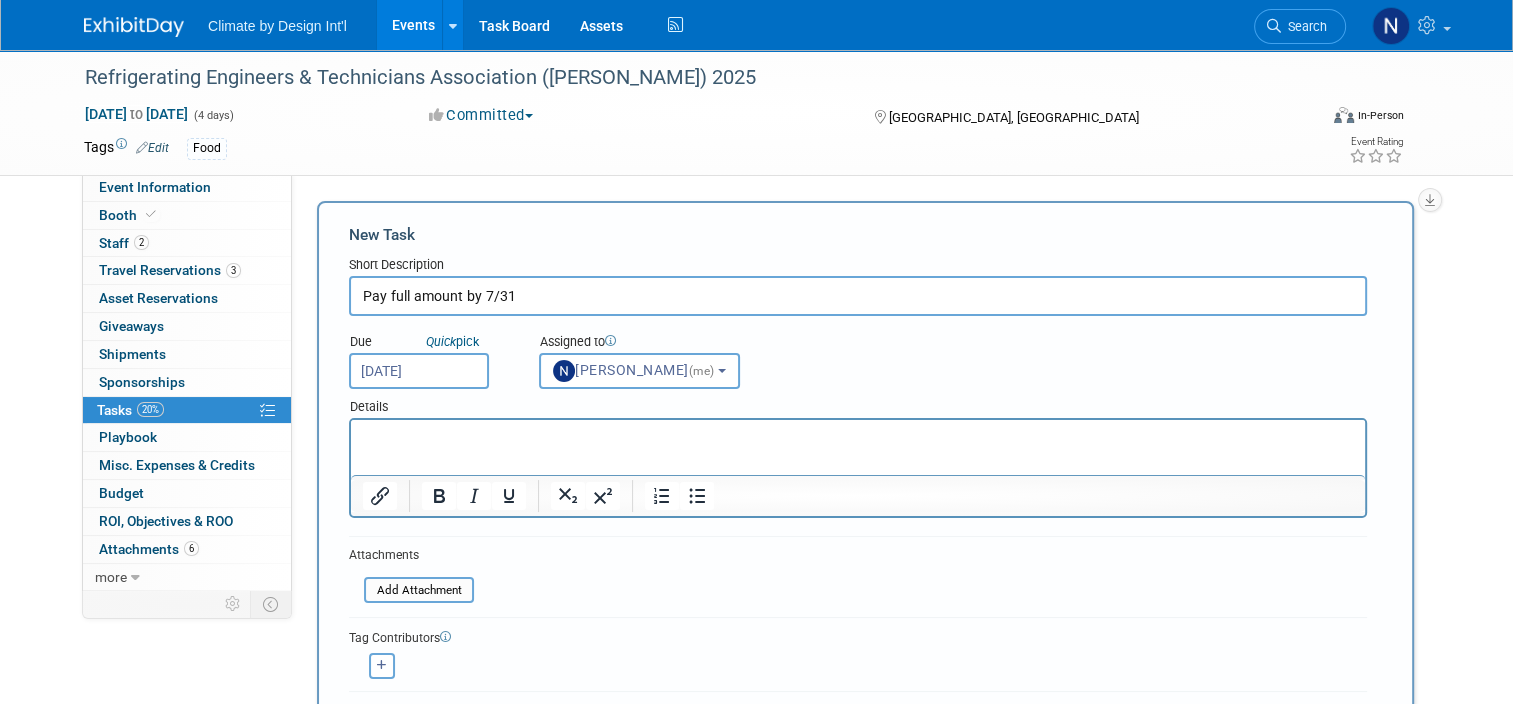 click on "New
Task
Short Description
Pay full amount by 7/31
Due  Quick  pick
[DATE]
(me)     X 1" at bounding box center [865, 489] 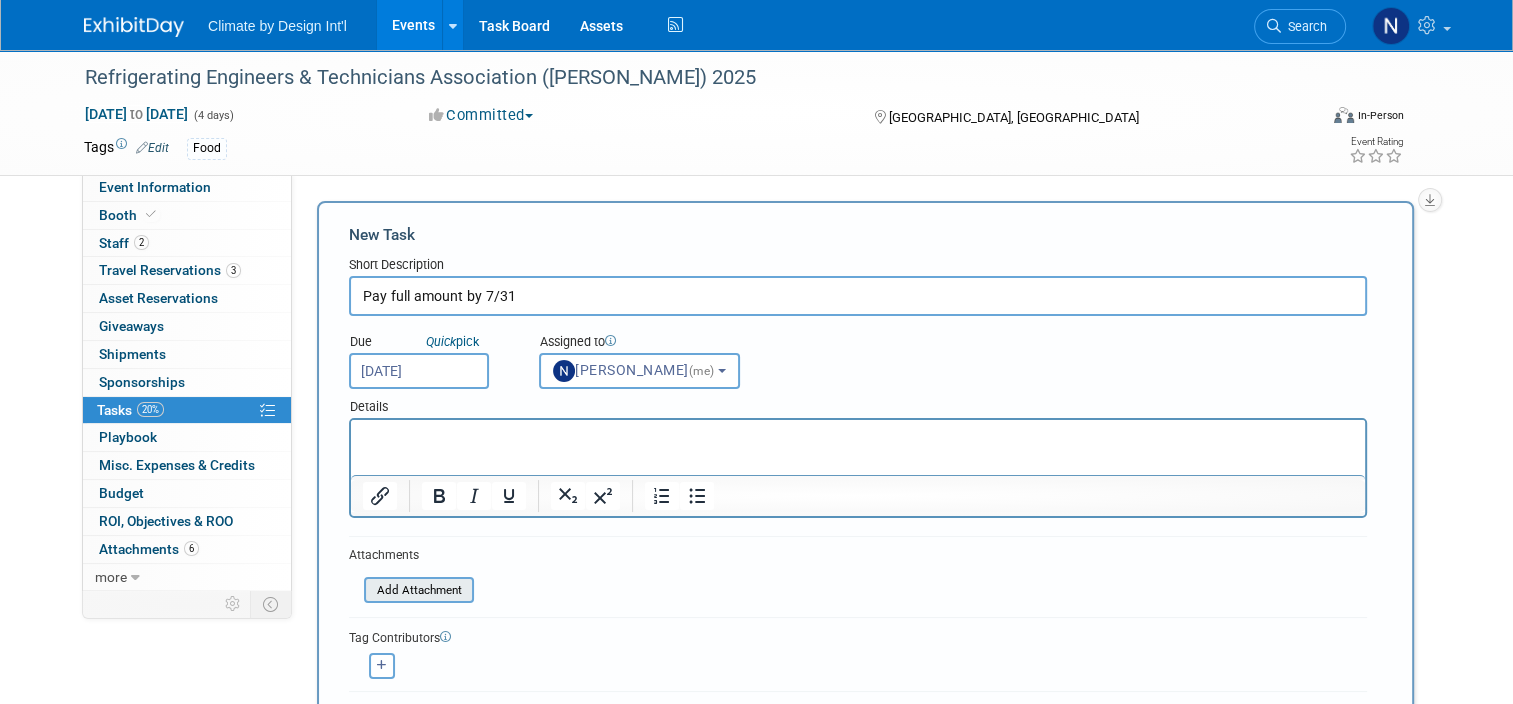 click at bounding box center [353, 590] 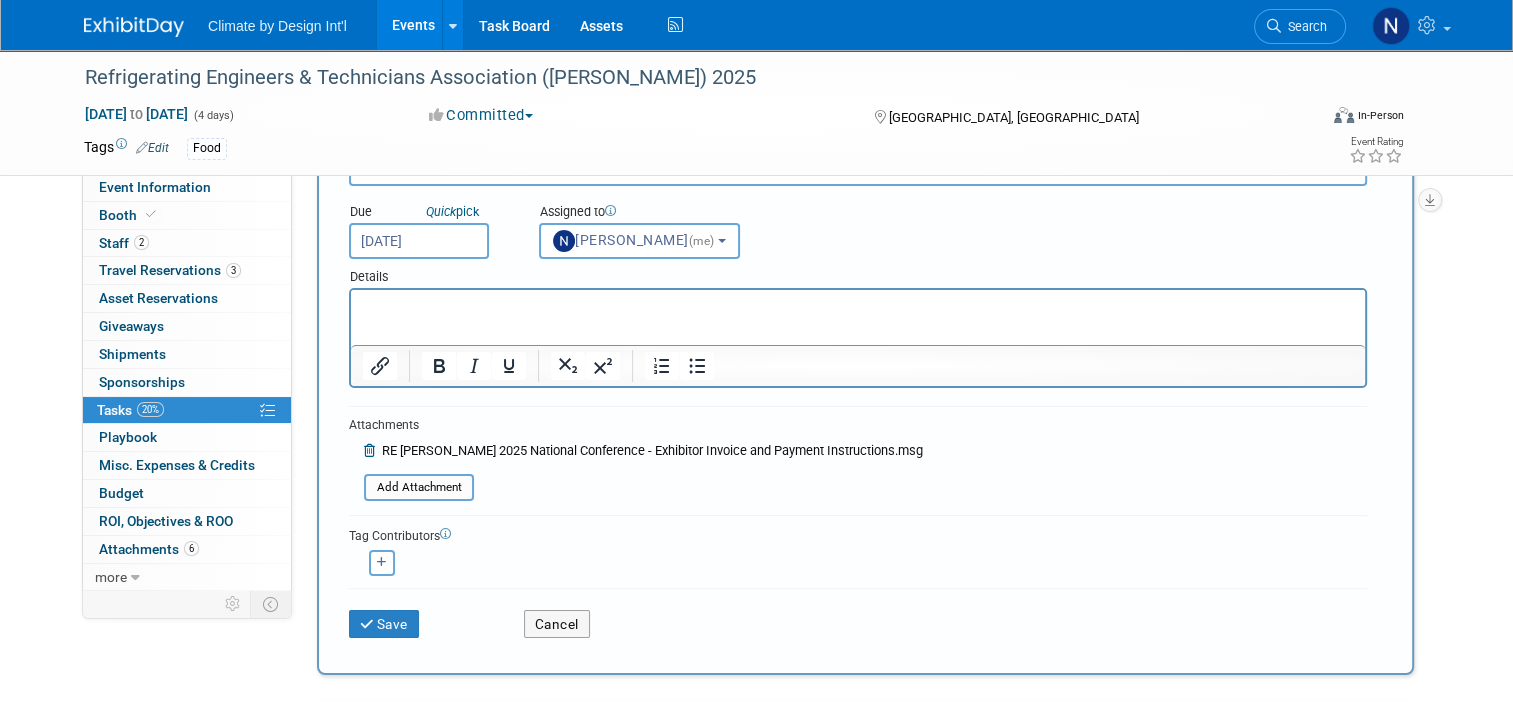 scroll, scrollTop: 200, scrollLeft: 0, axis: vertical 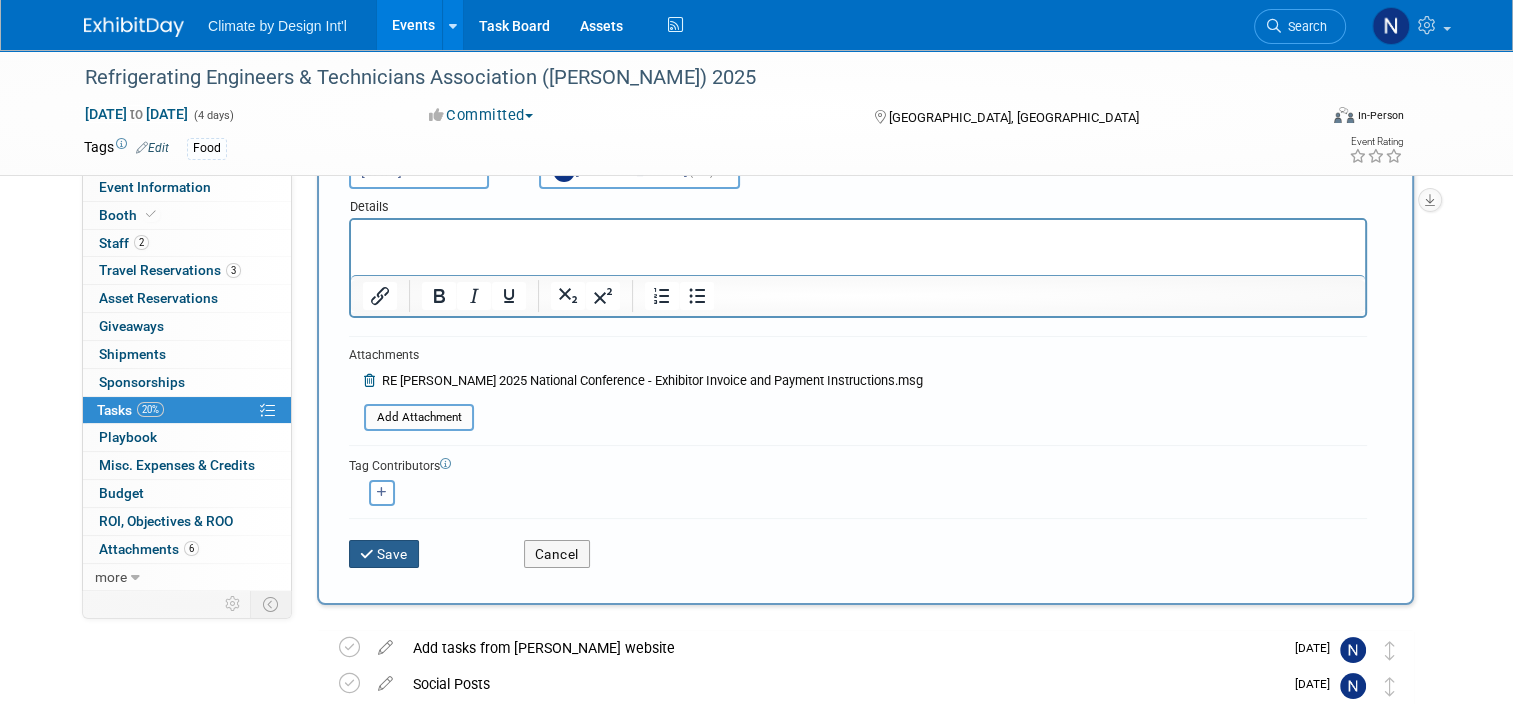 click on "Save" at bounding box center [384, 554] 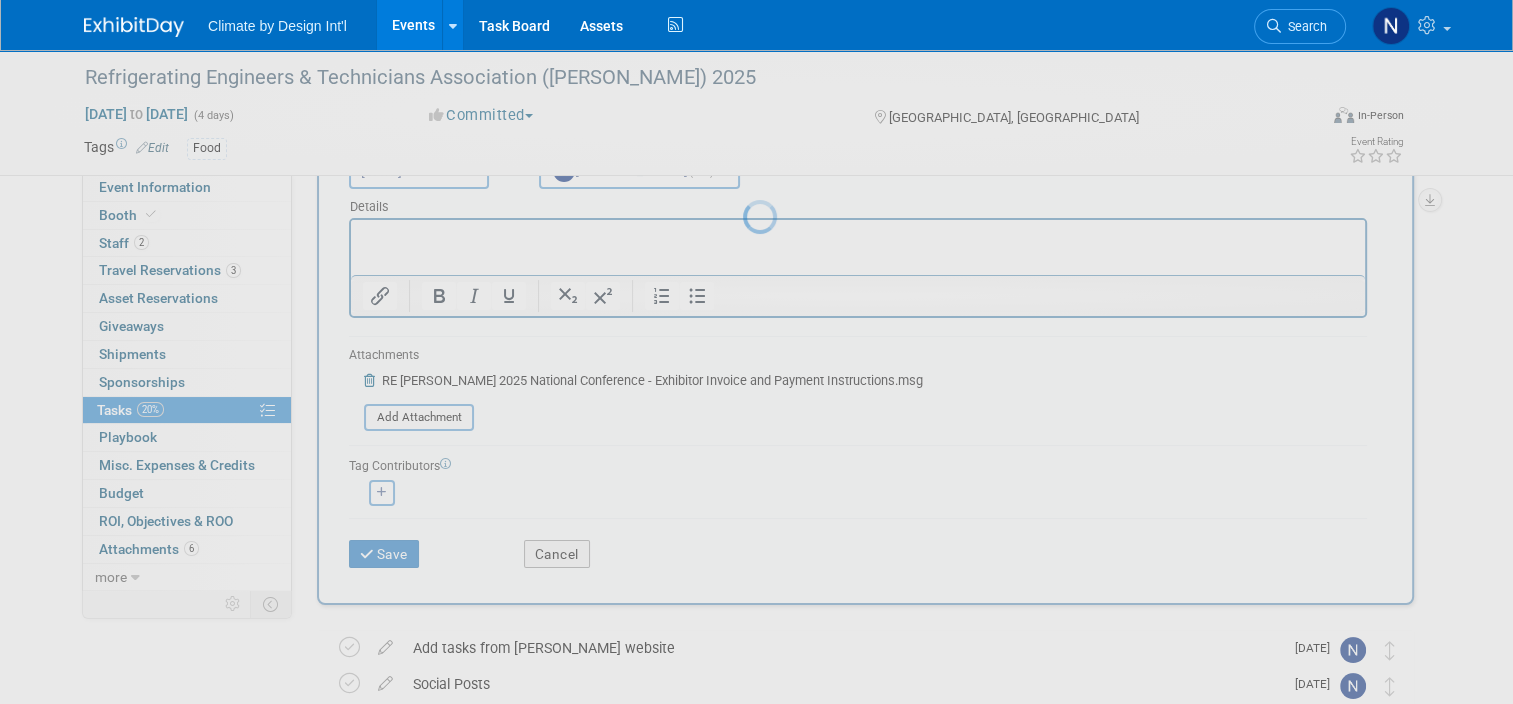 scroll, scrollTop: 0, scrollLeft: 0, axis: both 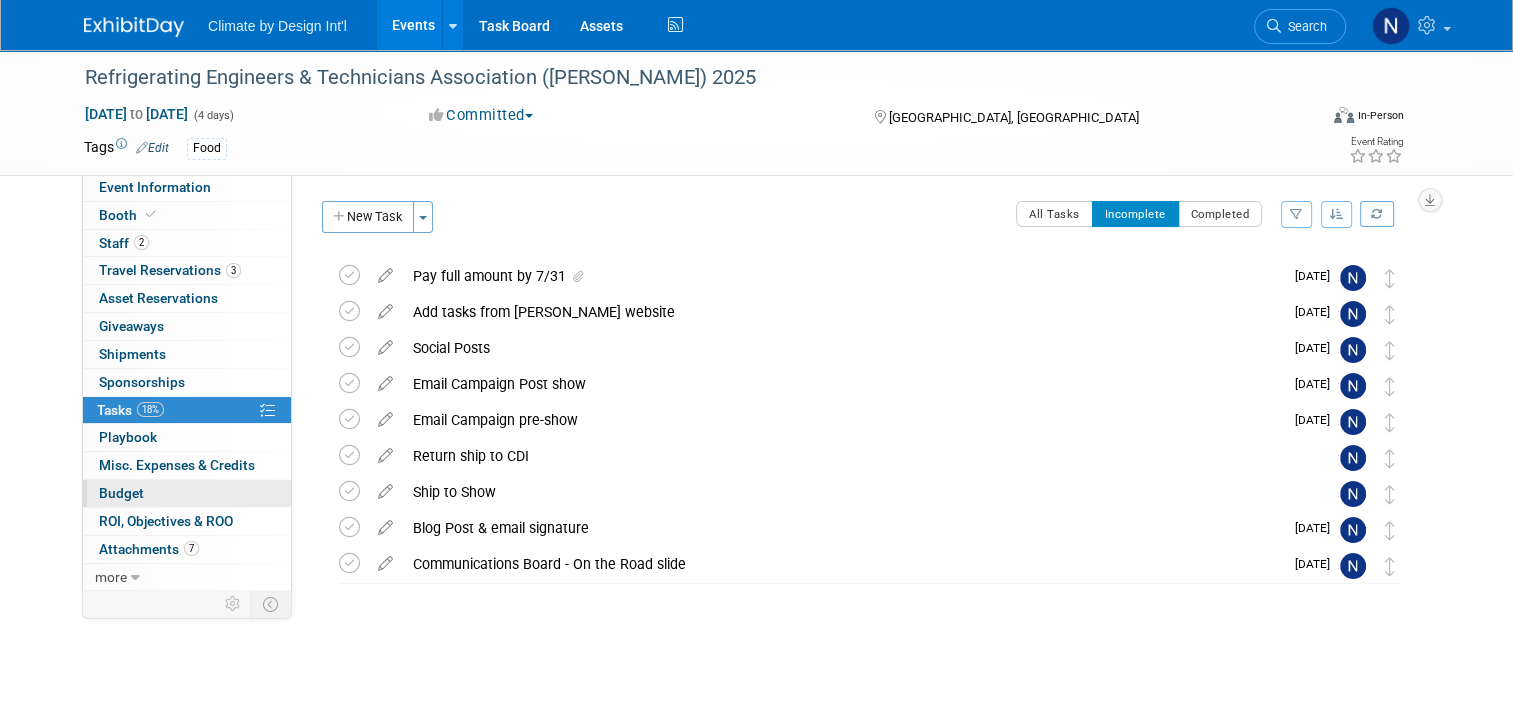 click on "Budget" at bounding box center [187, 493] 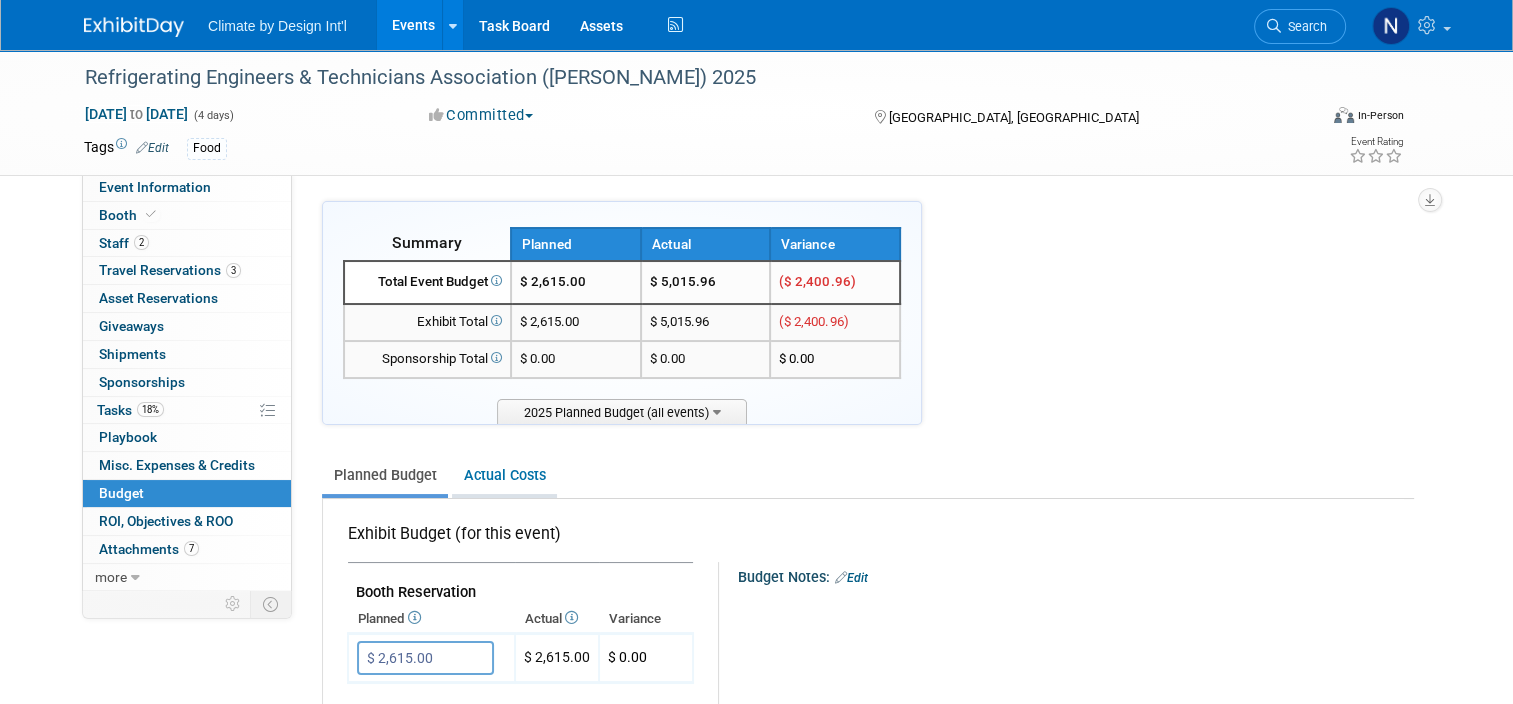 click on "Actual Costs" at bounding box center (504, 475) 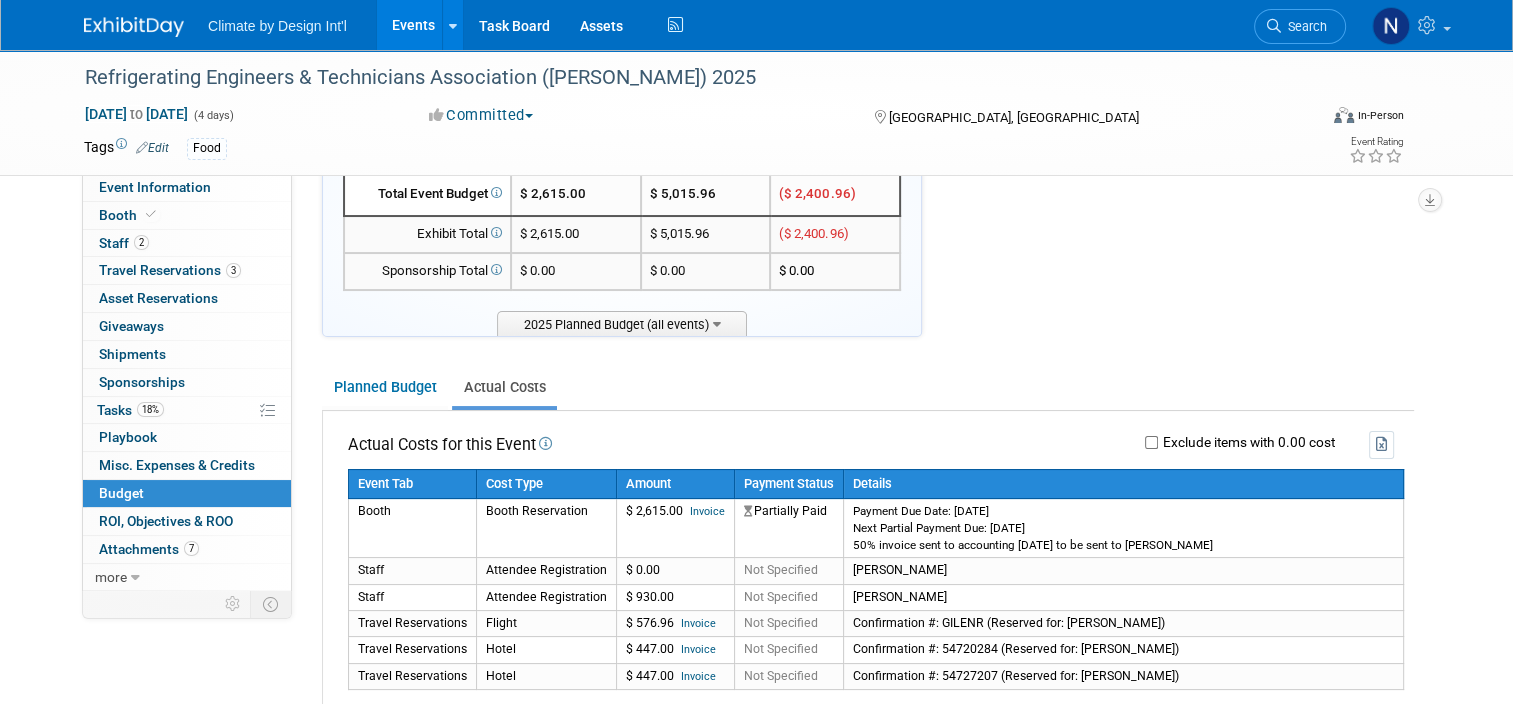 scroll, scrollTop: 200, scrollLeft: 0, axis: vertical 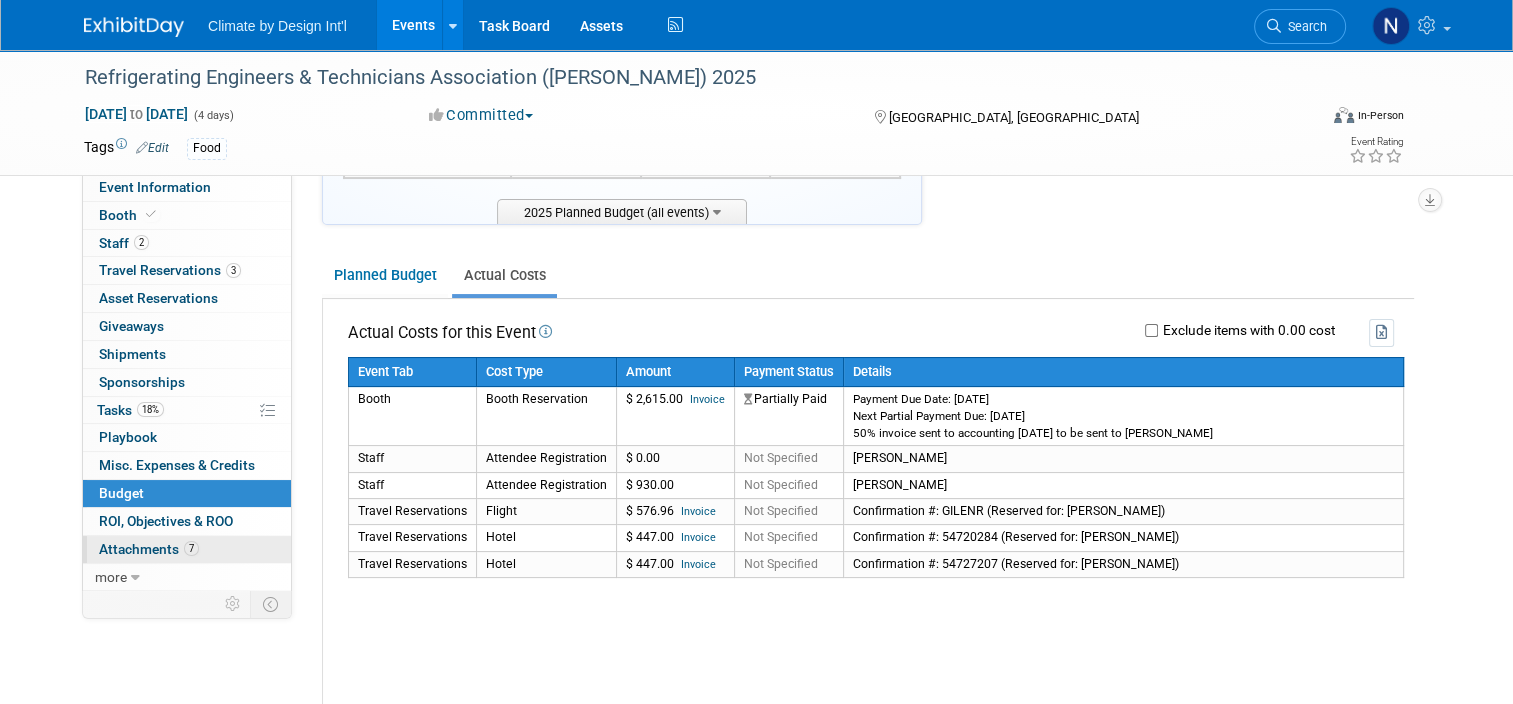 click on "Attachments 7" at bounding box center [149, 549] 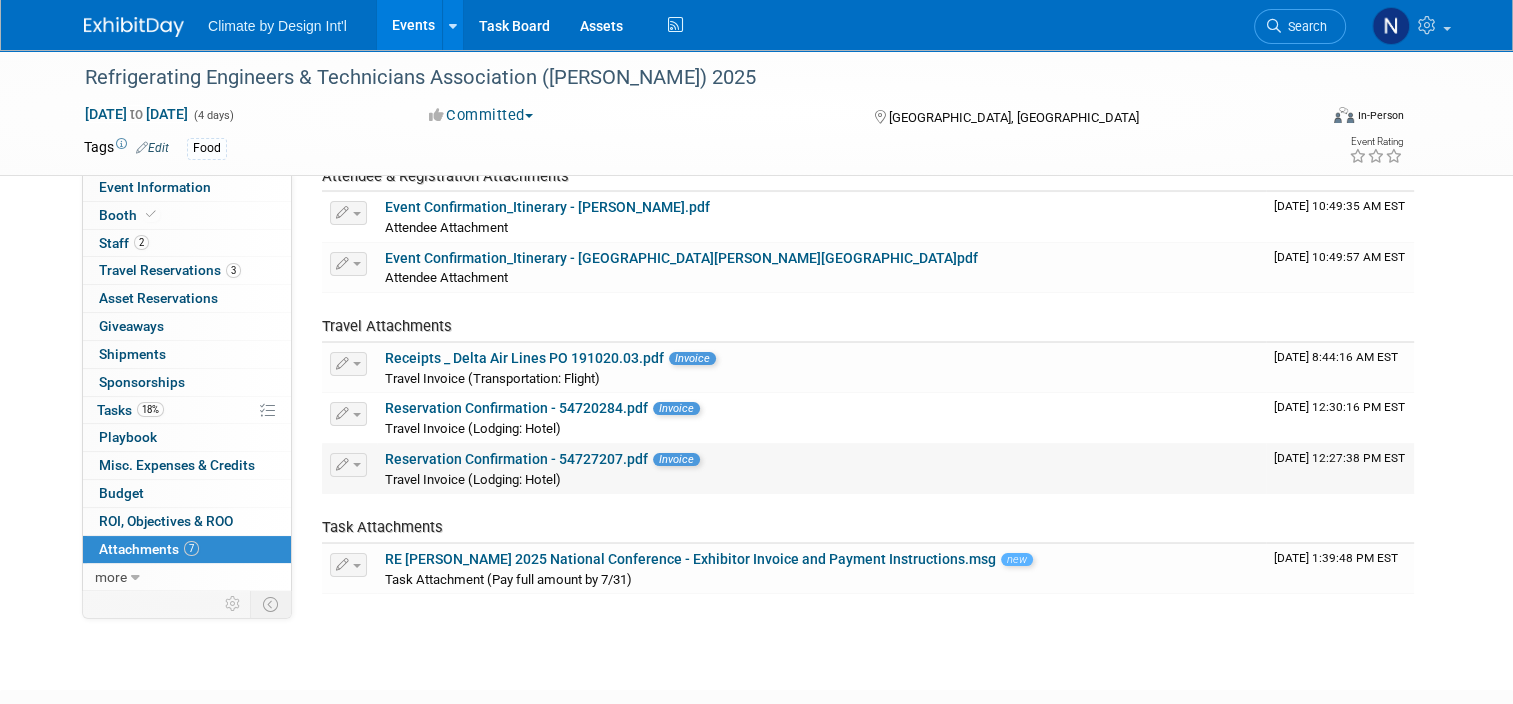 scroll, scrollTop: 300, scrollLeft: 0, axis: vertical 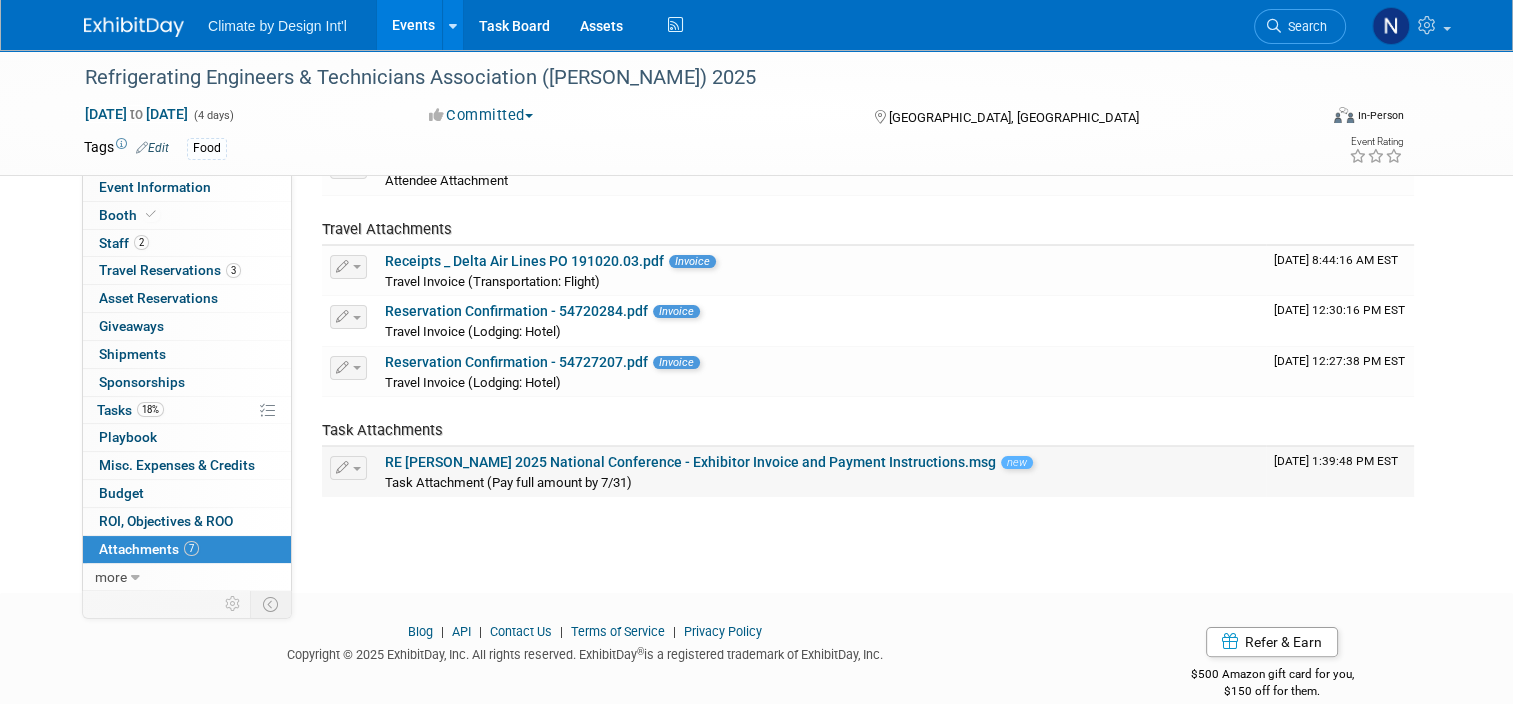 click on "Task Attachment (Pay full amount by 7/31)" at bounding box center [508, 482] 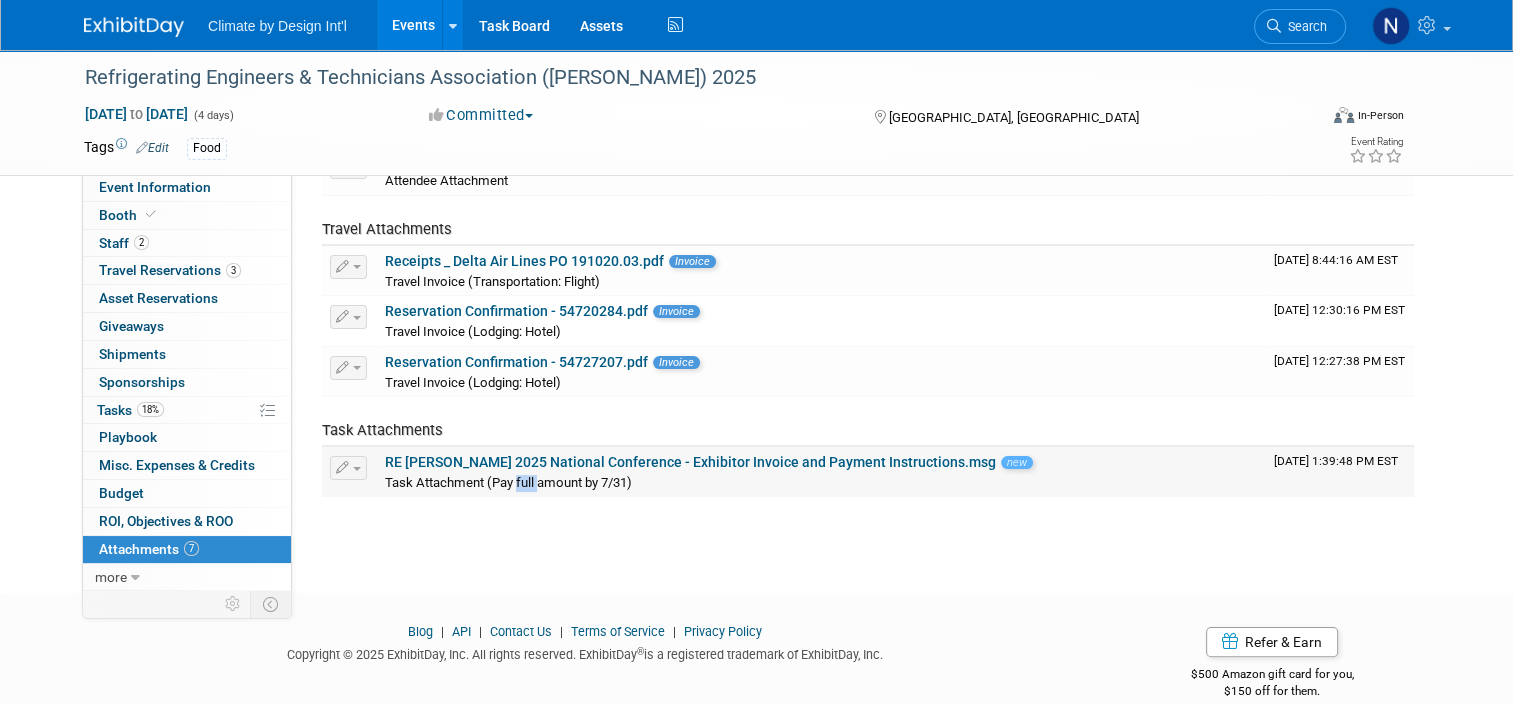 click on "Task Attachment (Pay full amount by 7/31)" at bounding box center (508, 482) 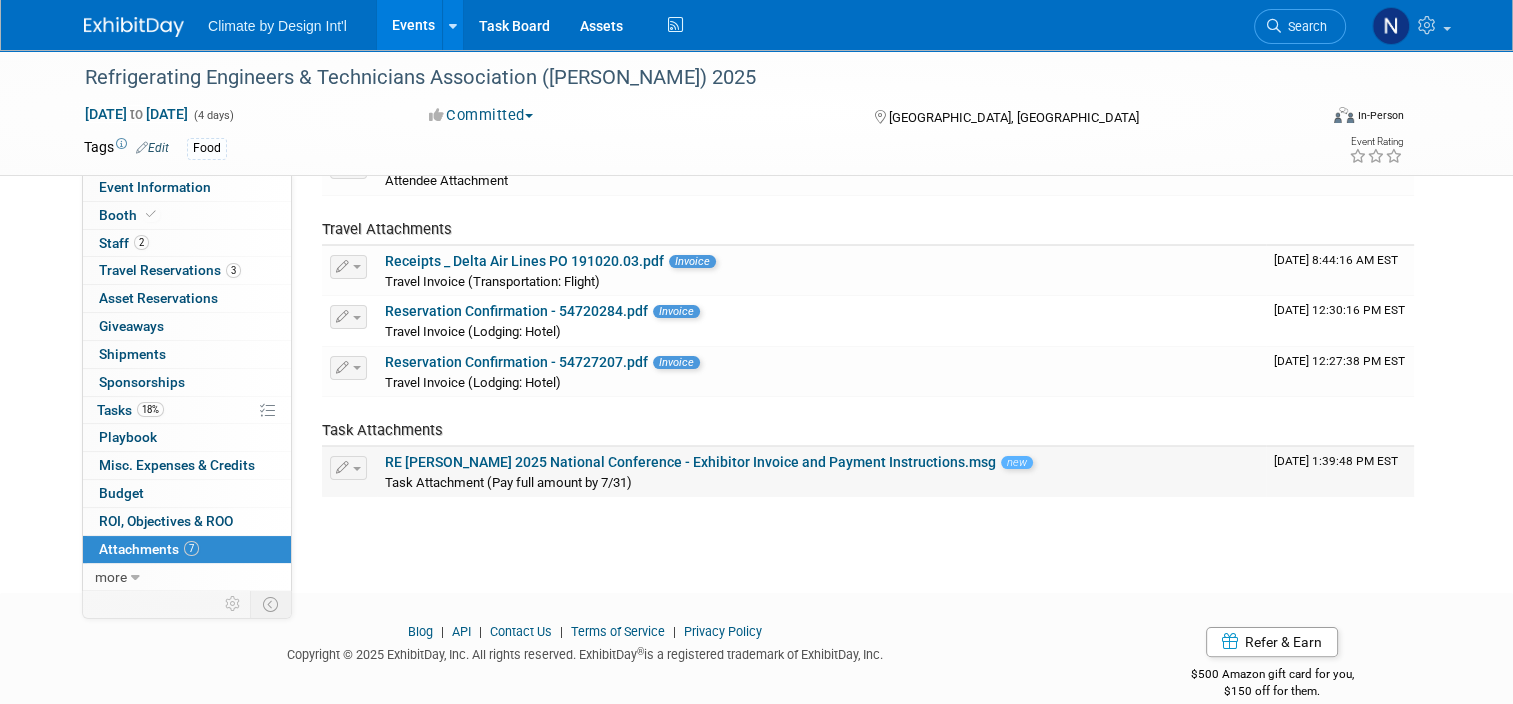 click on "Task Attachment (Pay full amount by 7/31)" at bounding box center (508, 482) 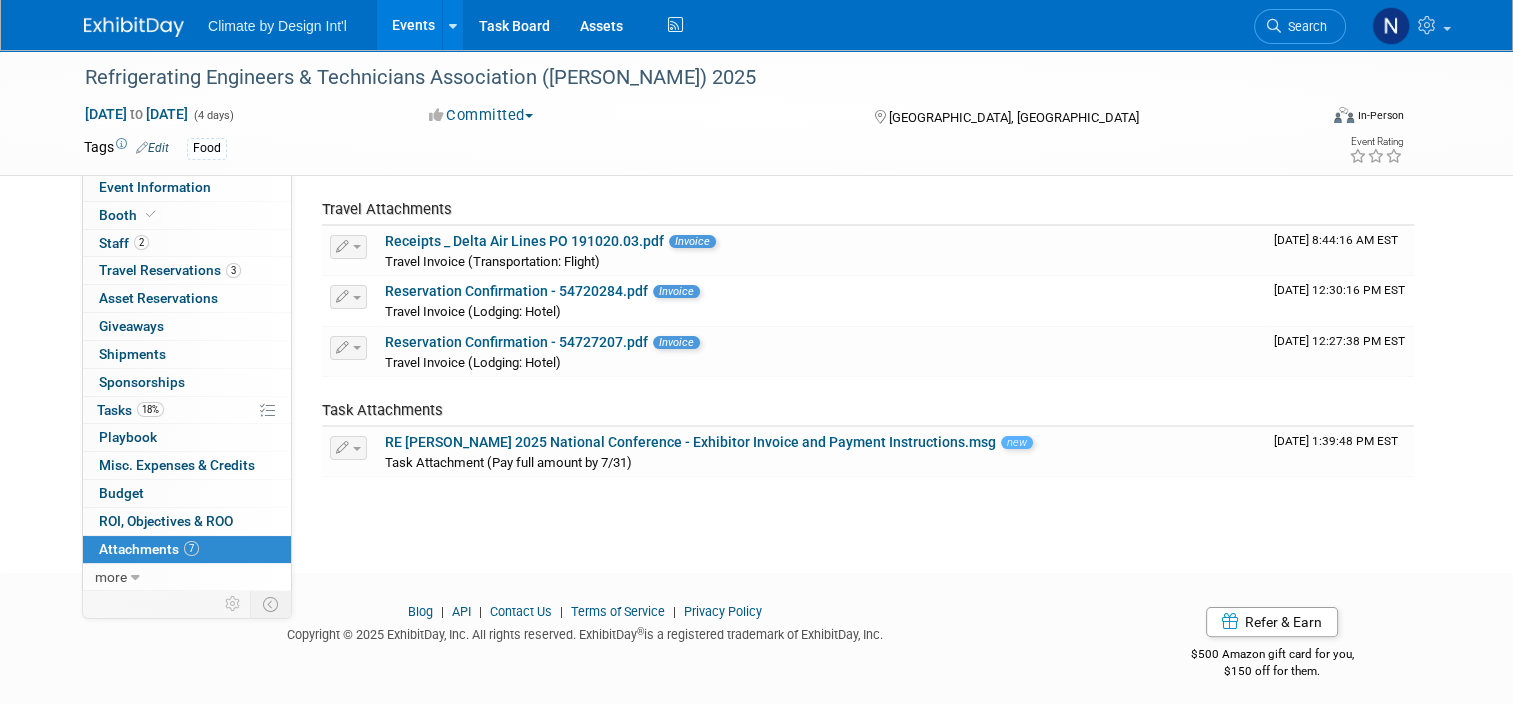 scroll, scrollTop: 325, scrollLeft: 0, axis: vertical 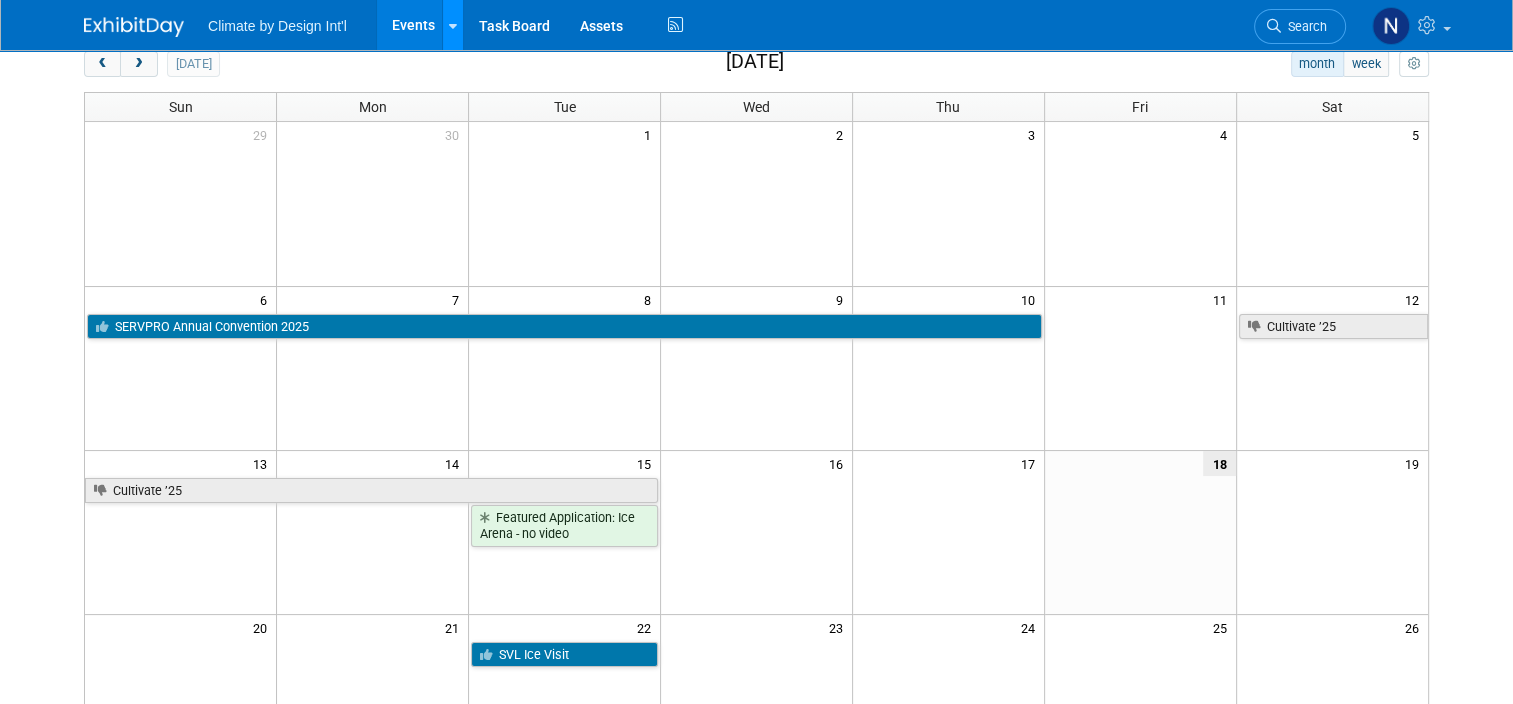 click at bounding box center (452, 25) 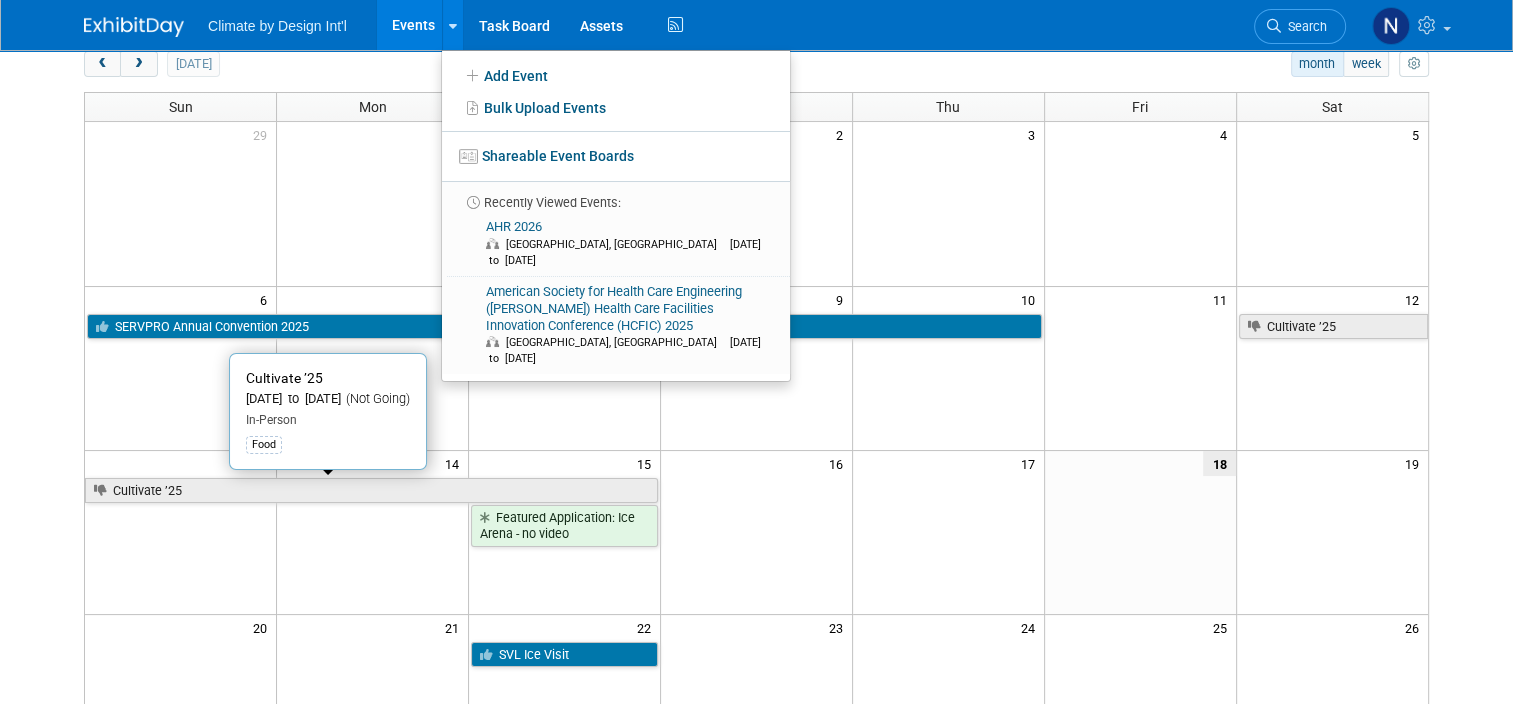 click at bounding box center (565, 368) 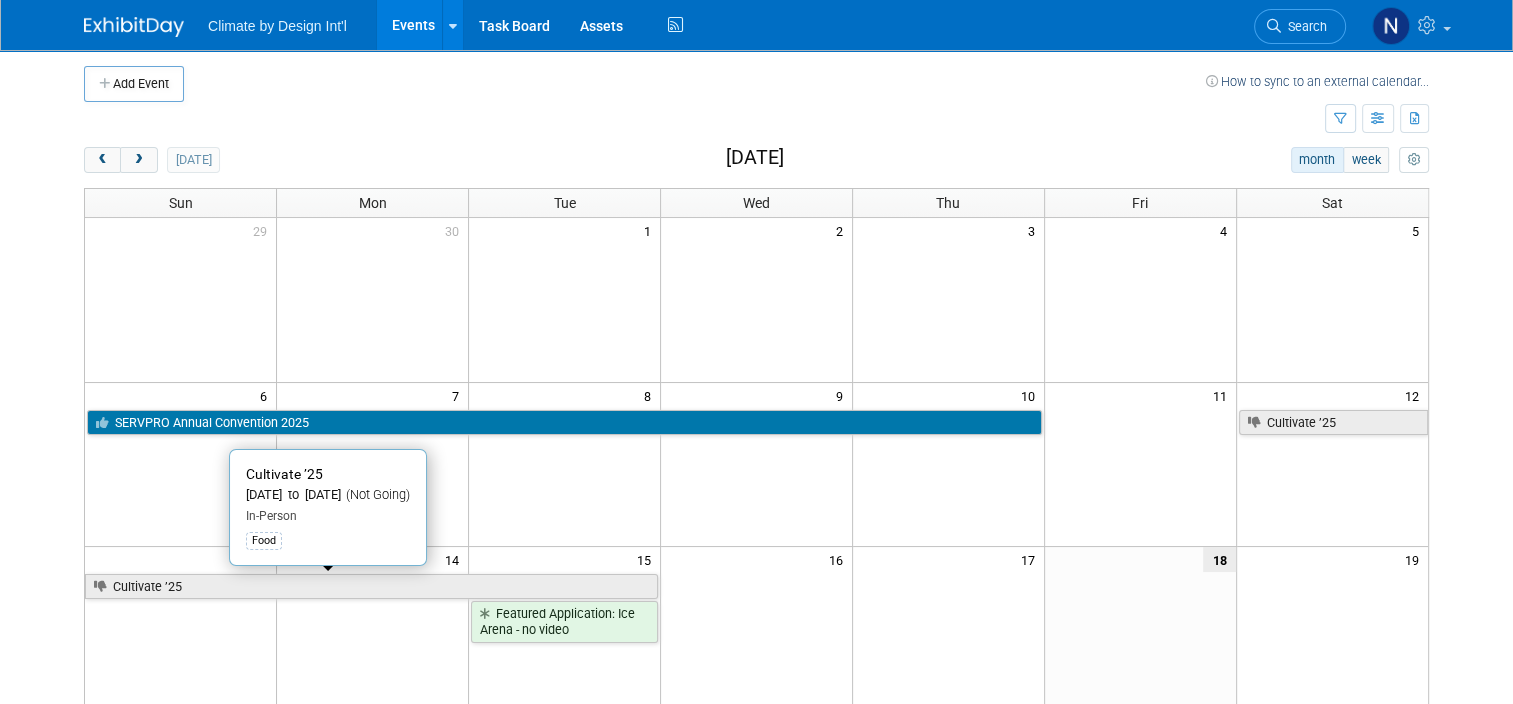 scroll, scrollTop: 0, scrollLeft: 0, axis: both 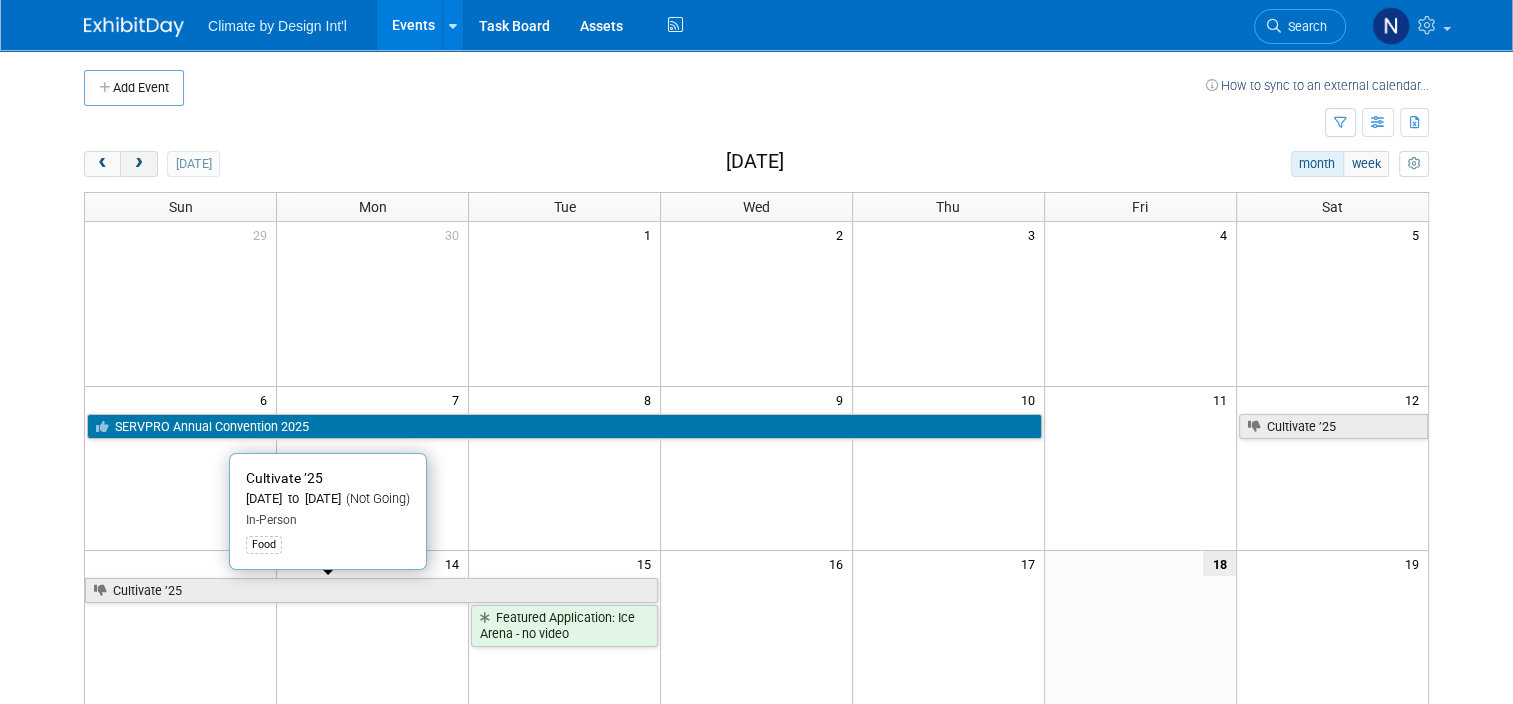 click at bounding box center [138, 164] 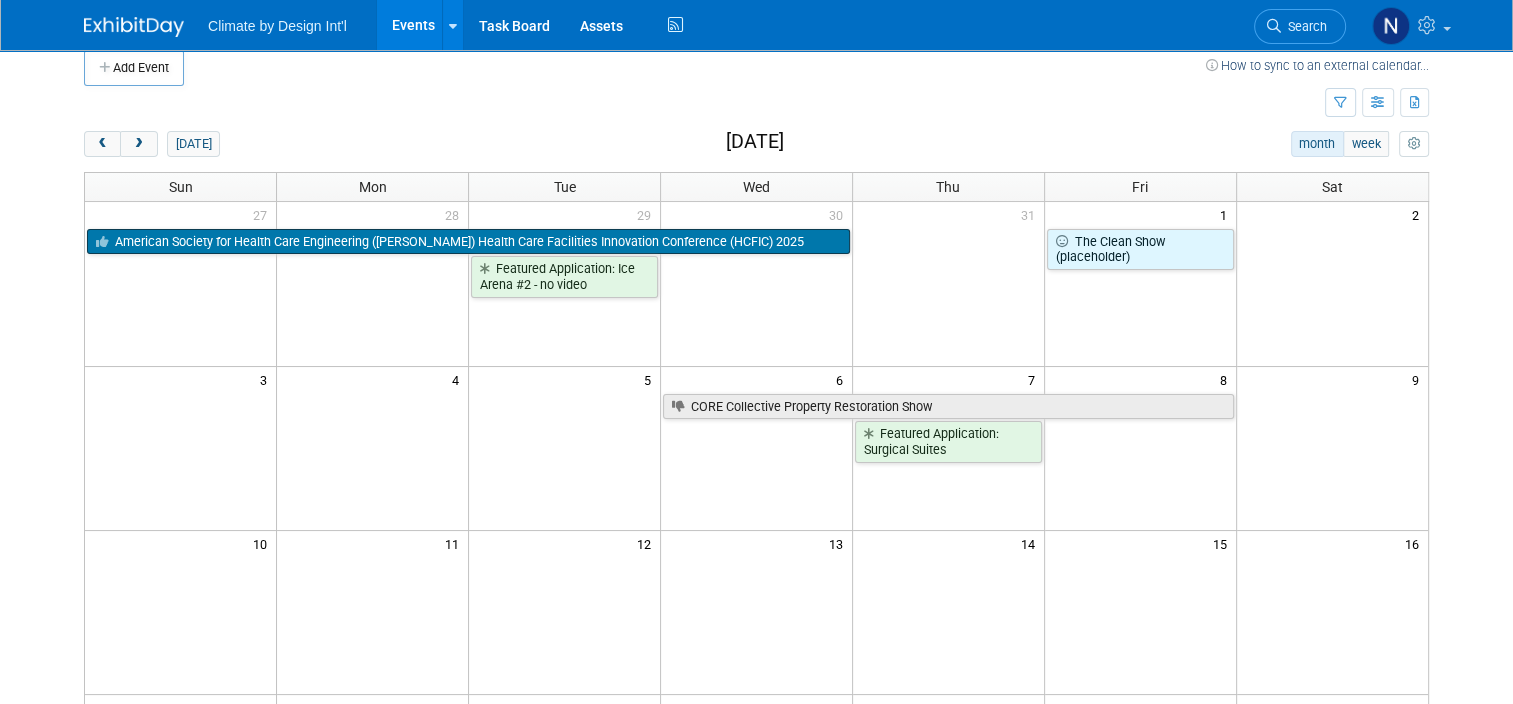 scroll, scrollTop: 0, scrollLeft: 0, axis: both 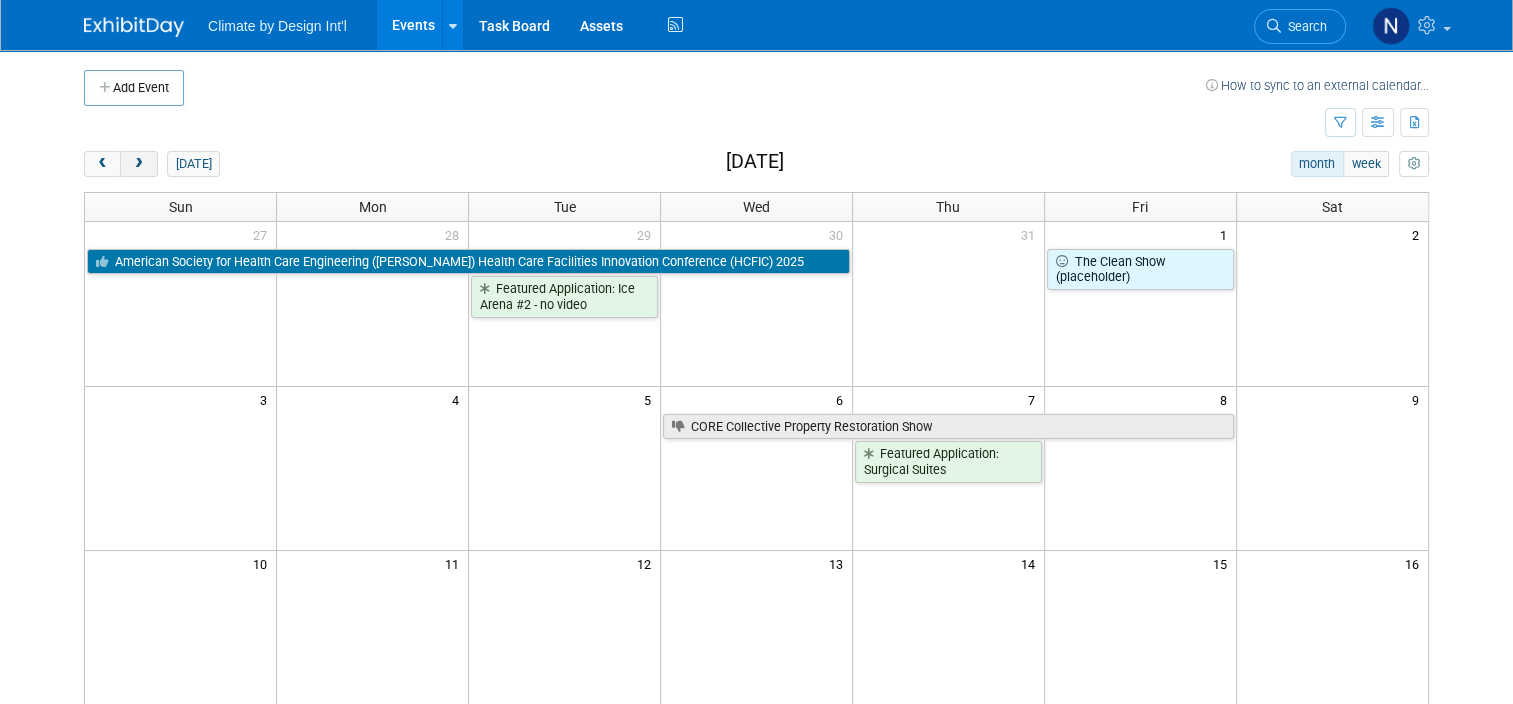 click at bounding box center [138, 164] 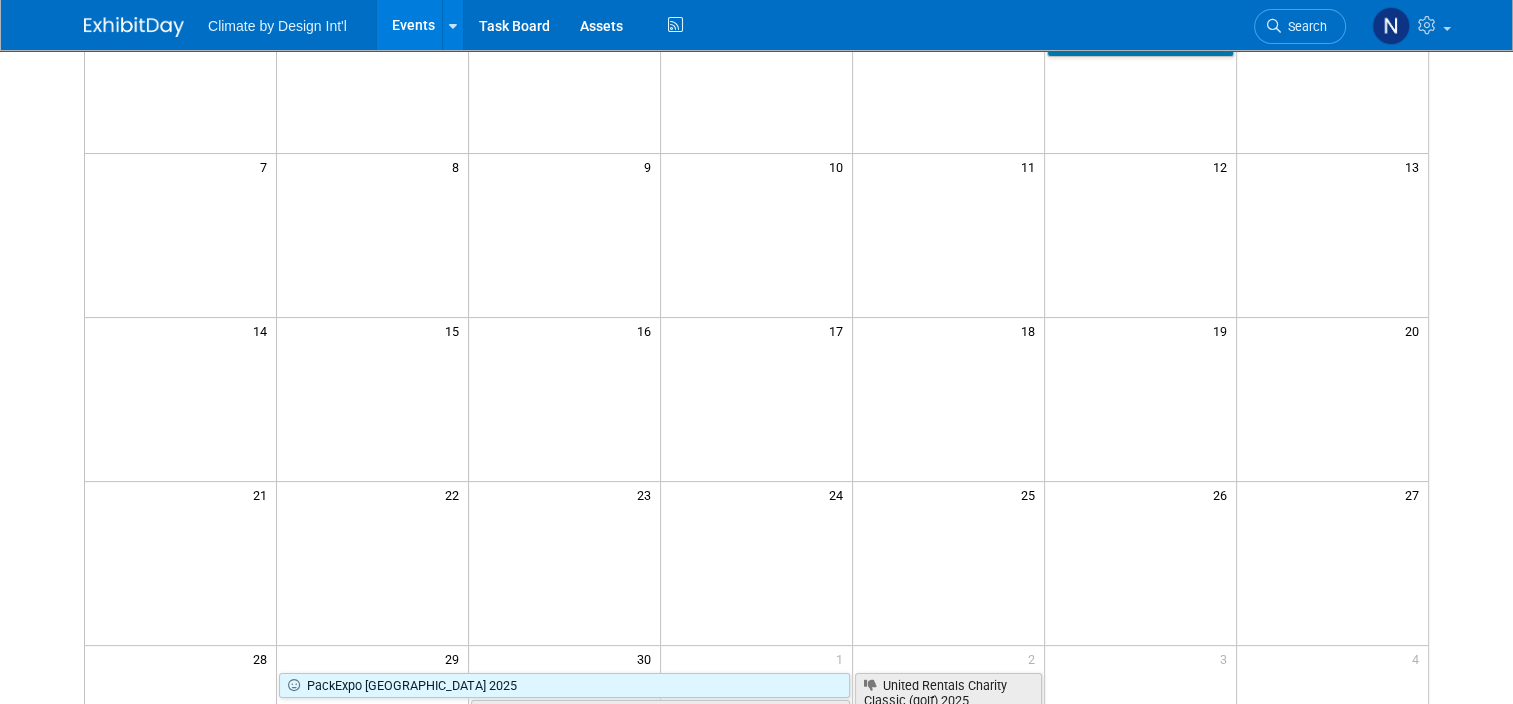 scroll, scrollTop: 0, scrollLeft: 0, axis: both 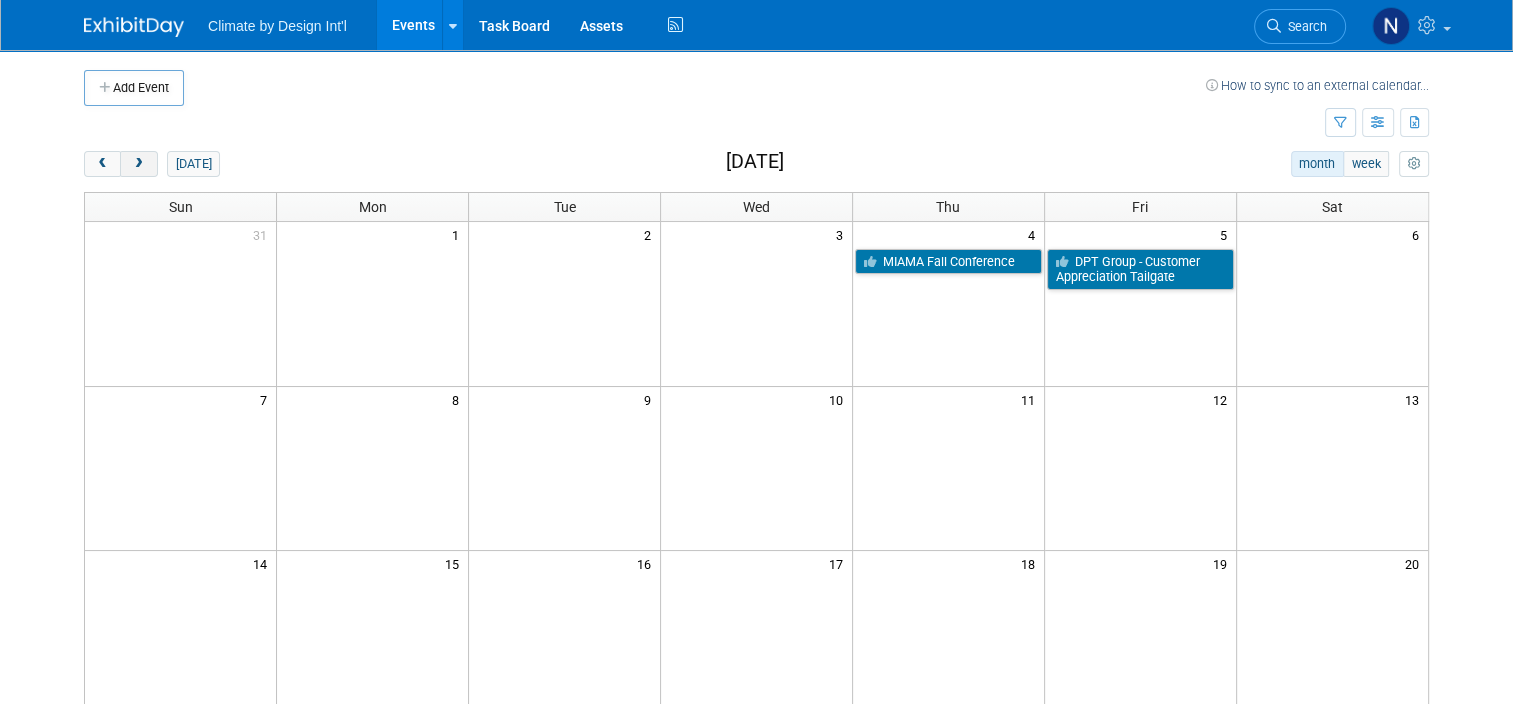 click at bounding box center [138, 164] 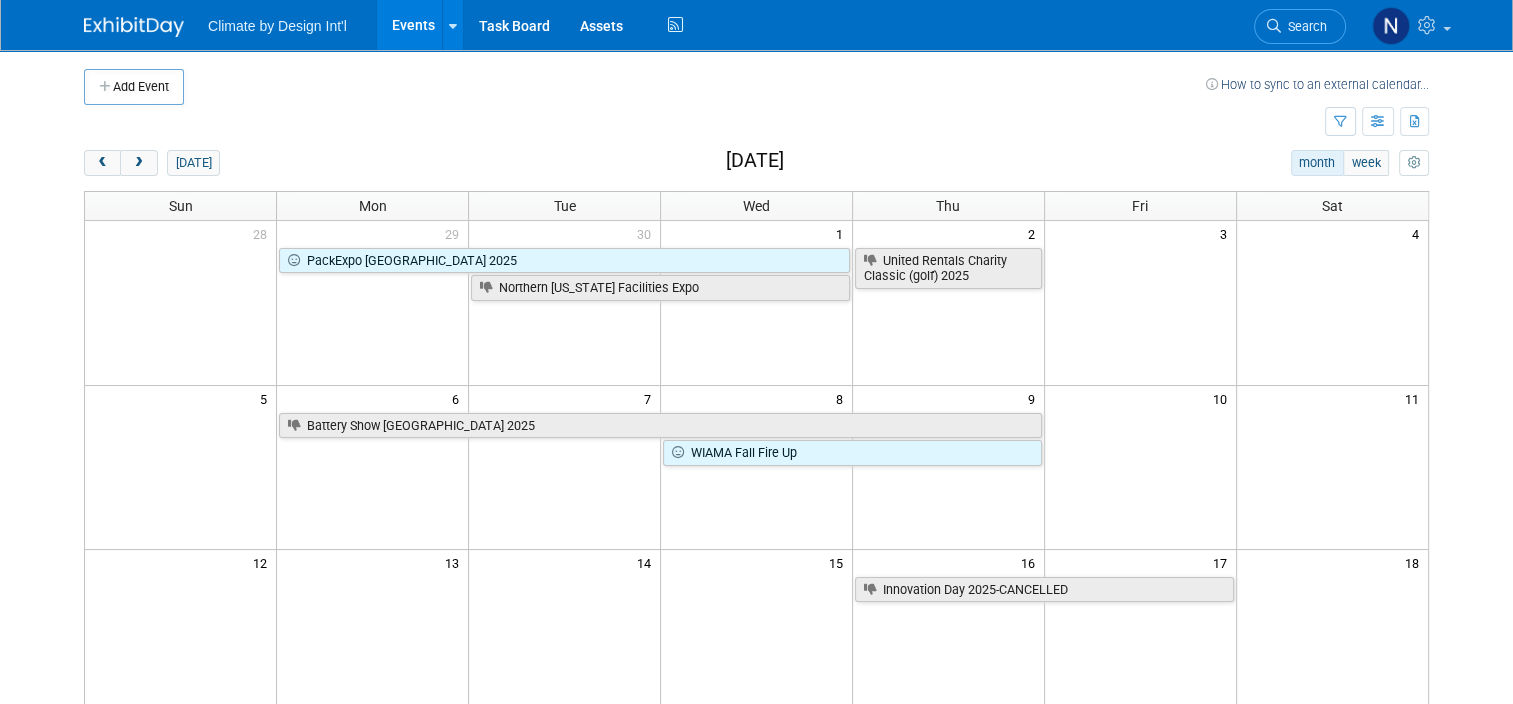 scroll, scrollTop: 0, scrollLeft: 0, axis: both 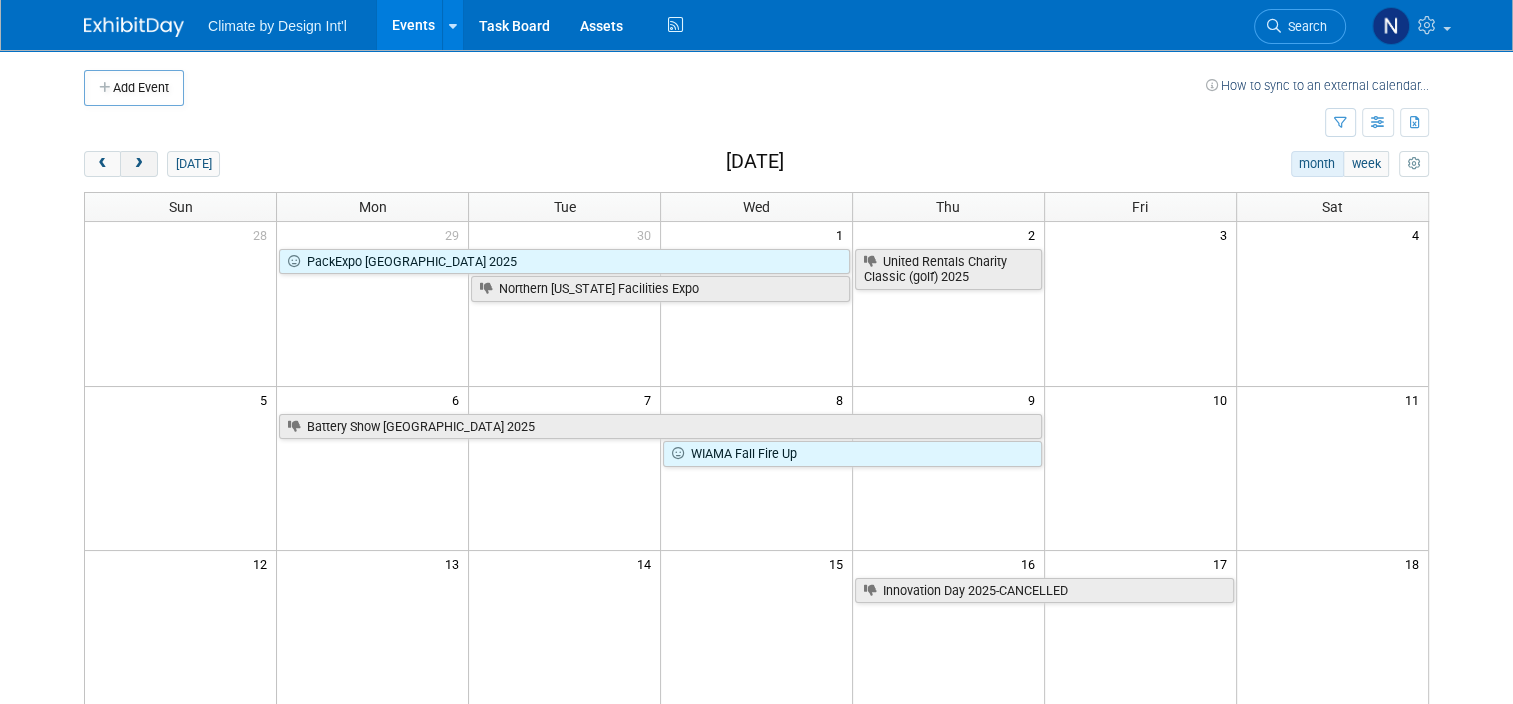 click at bounding box center [138, 164] 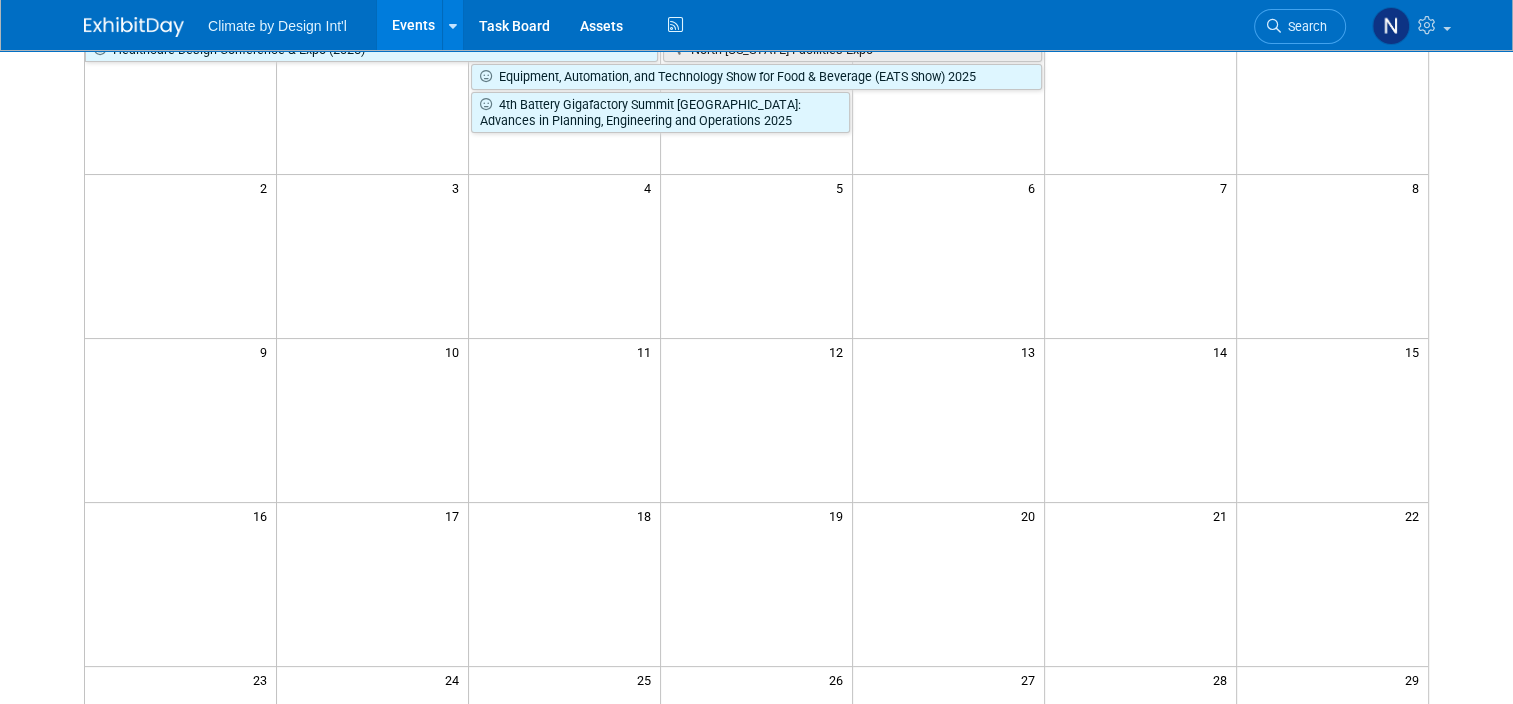 scroll, scrollTop: 0, scrollLeft: 0, axis: both 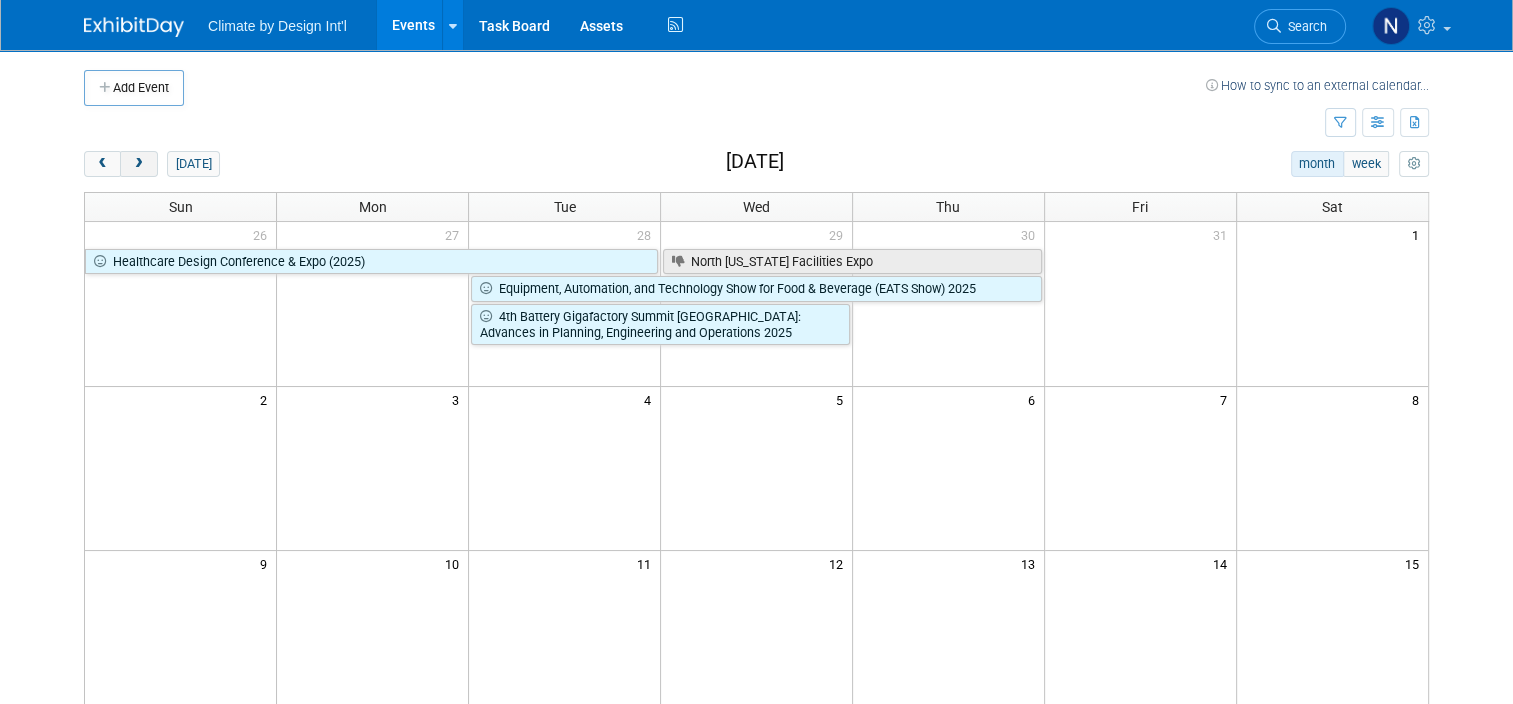 click at bounding box center [138, 164] 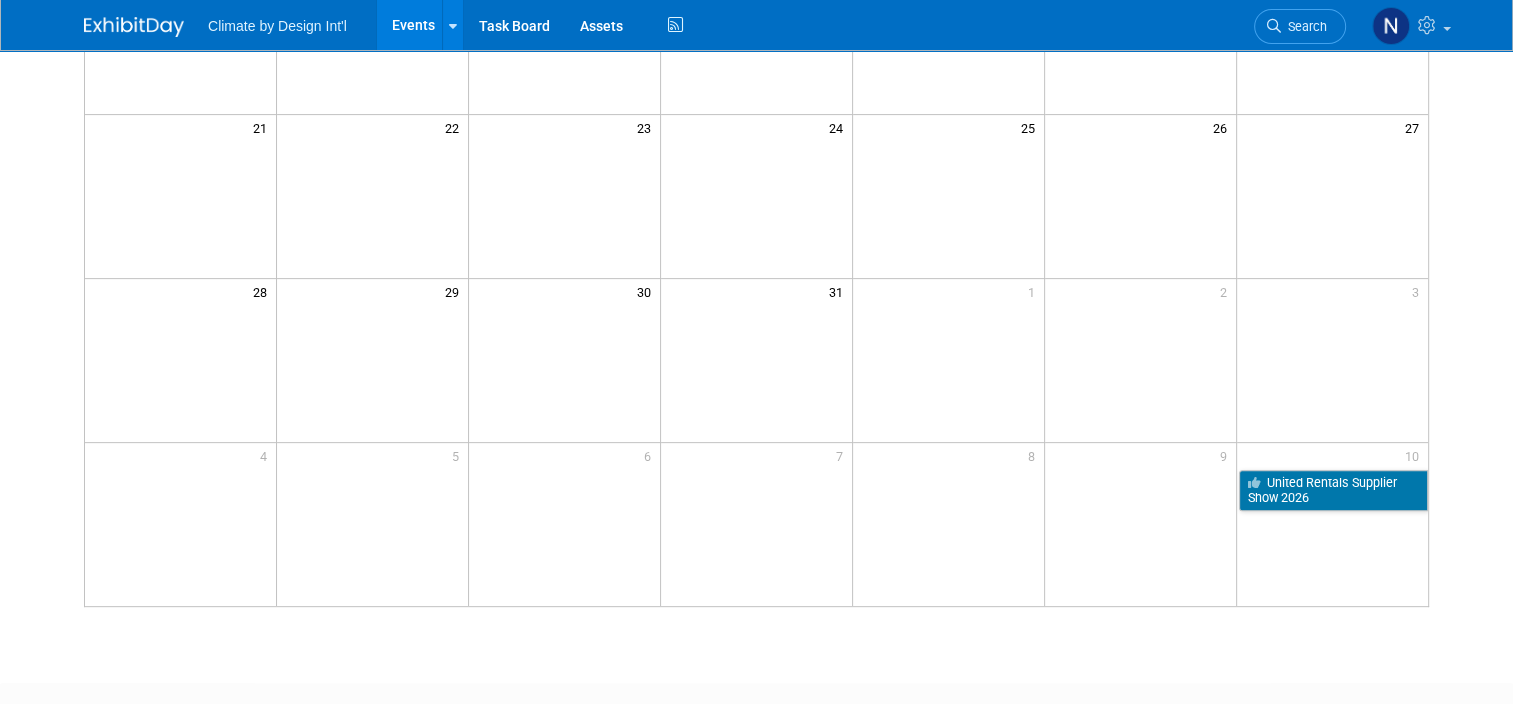 scroll, scrollTop: 0, scrollLeft: 0, axis: both 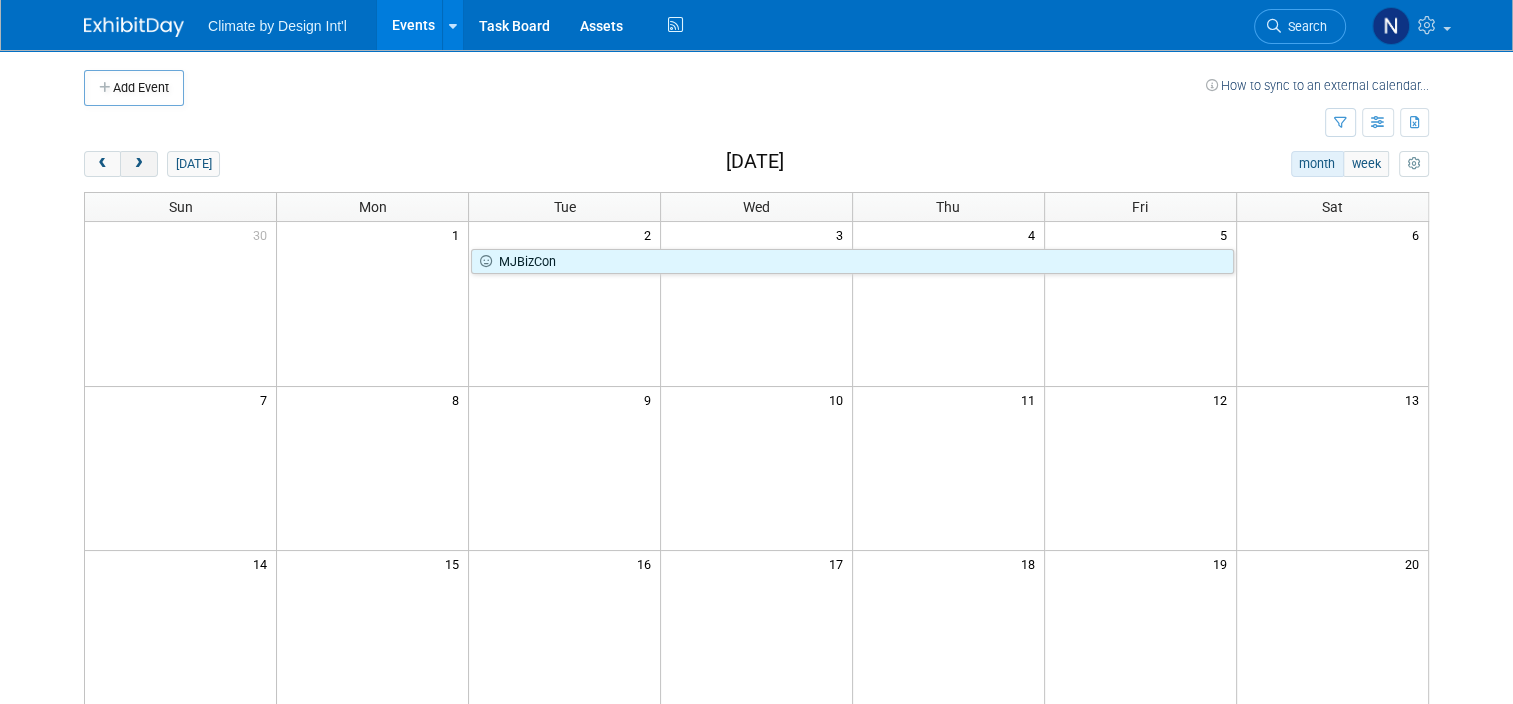 click at bounding box center [138, 164] 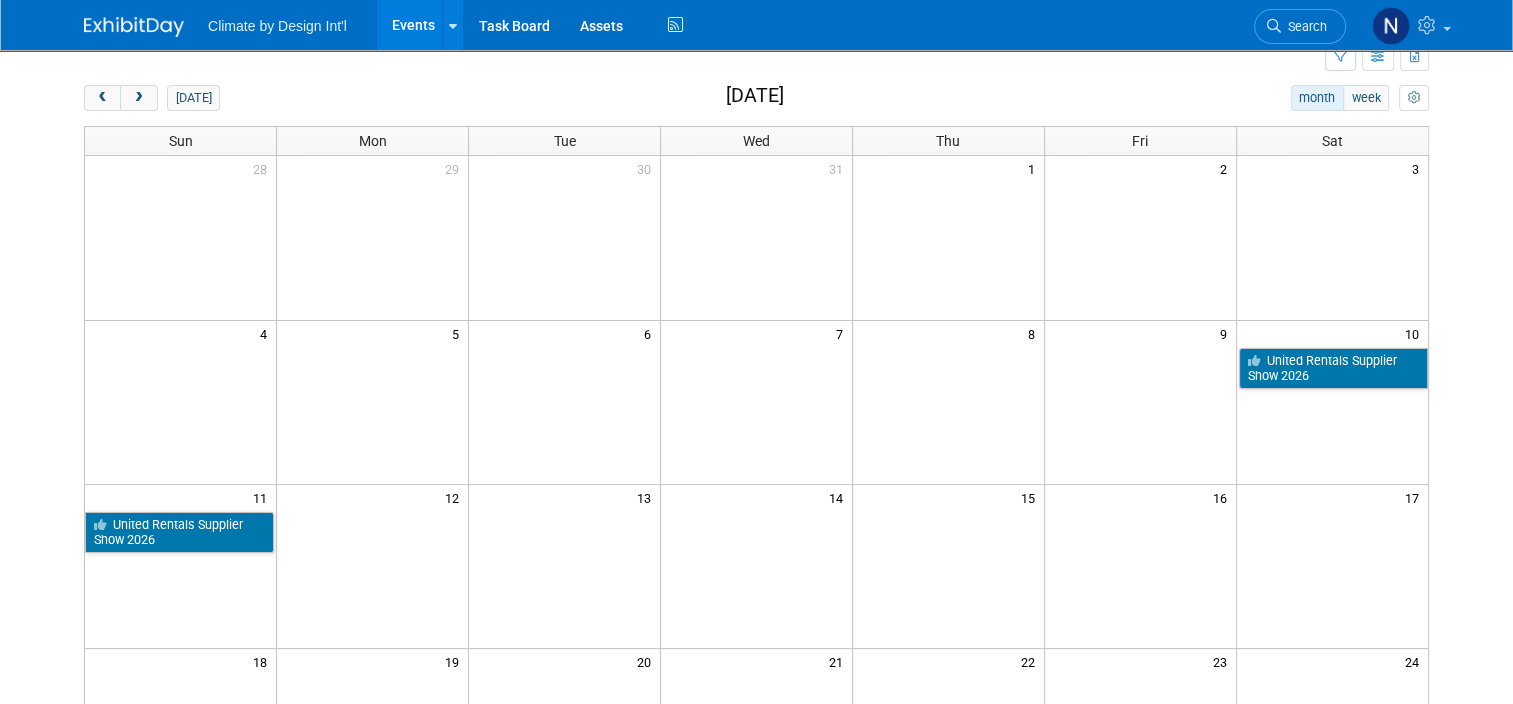scroll, scrollTop: 0, scrollLeft: 0, axis: both 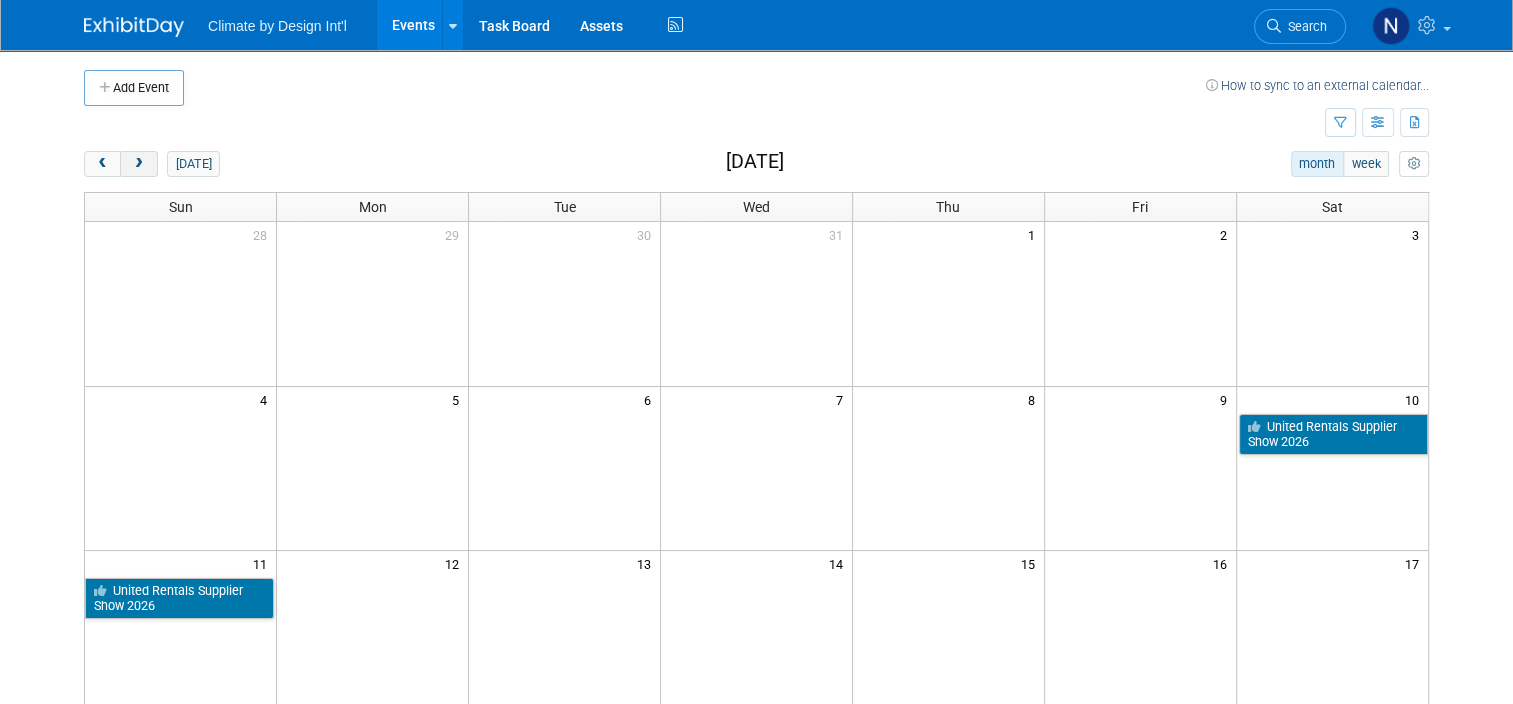 click at bounding box center (138, 164) 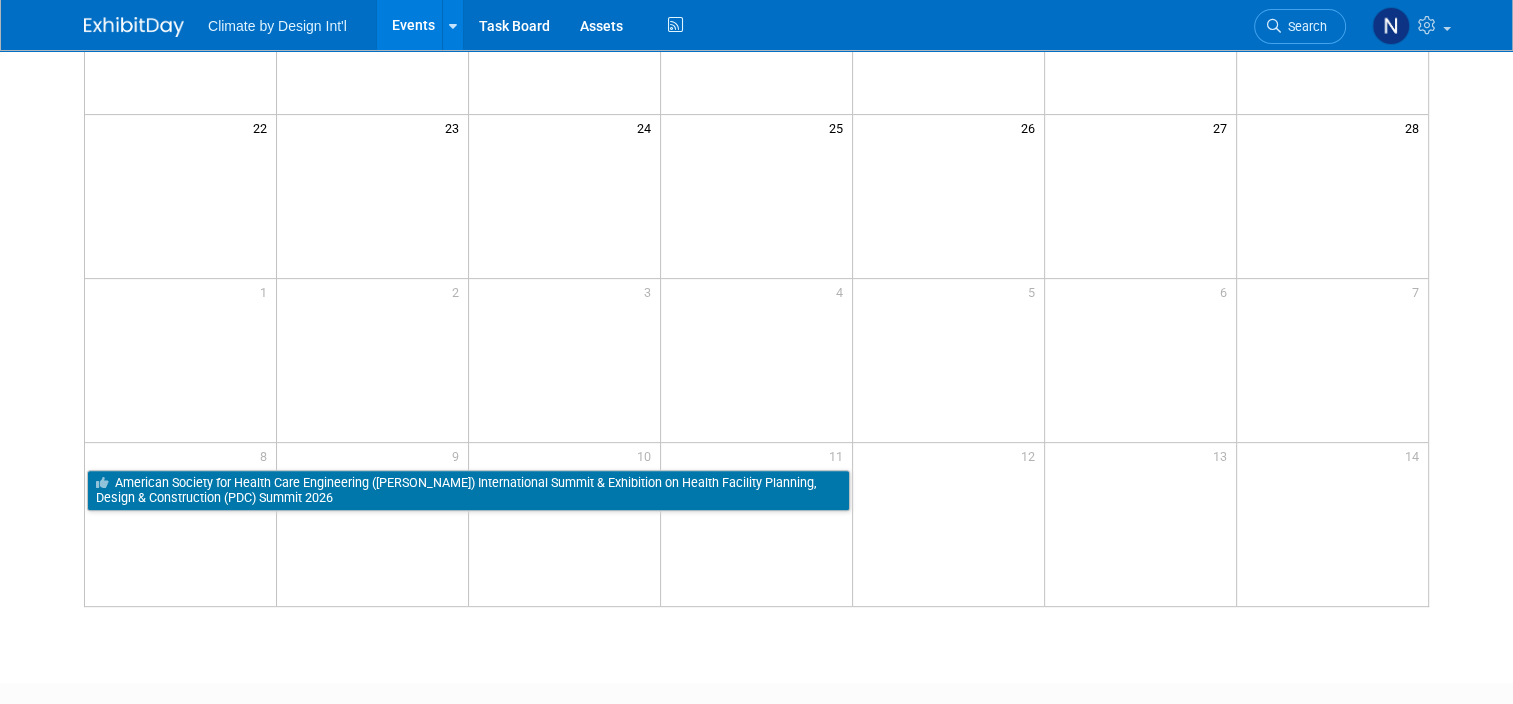 scroll, scrollTop: 0, scrollLeft: 0, axis: both 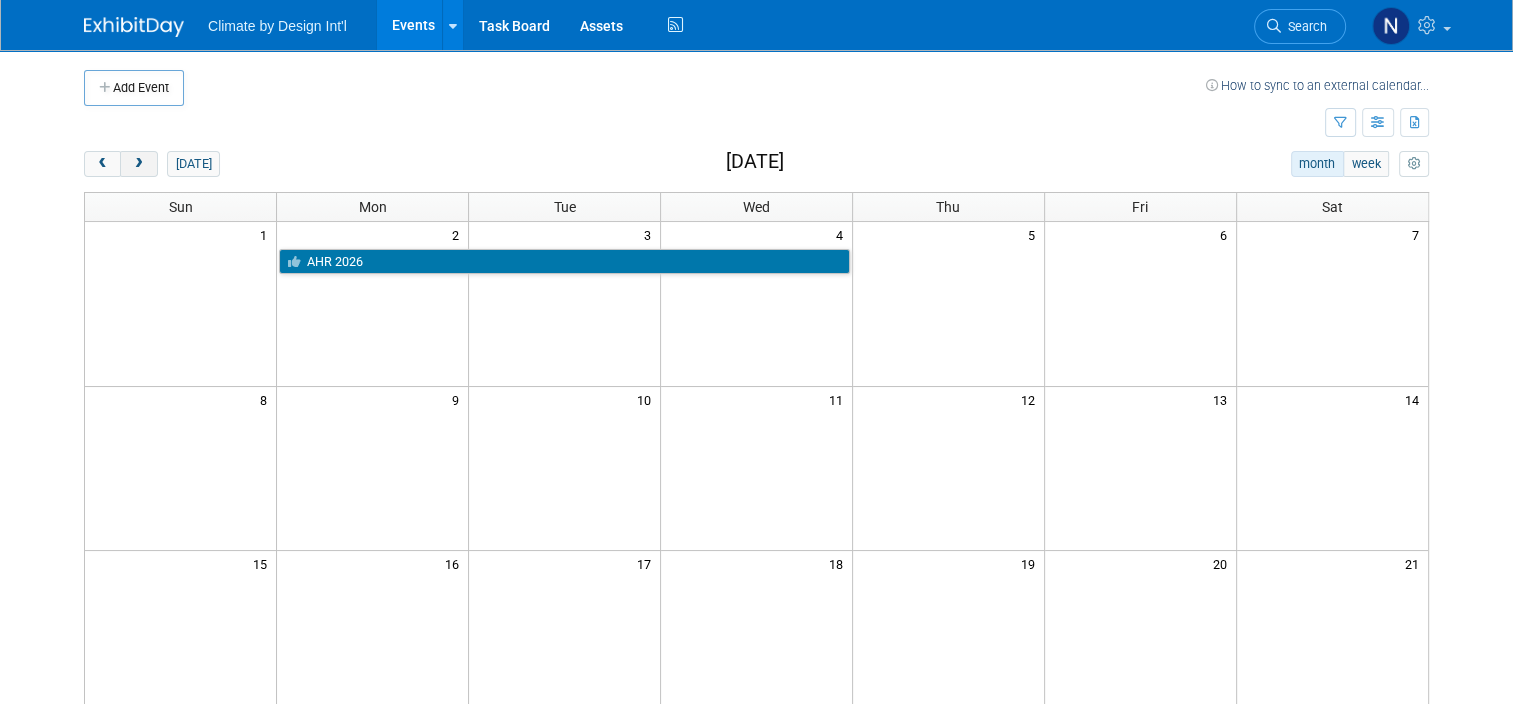 click at bounding box center (138, 164) 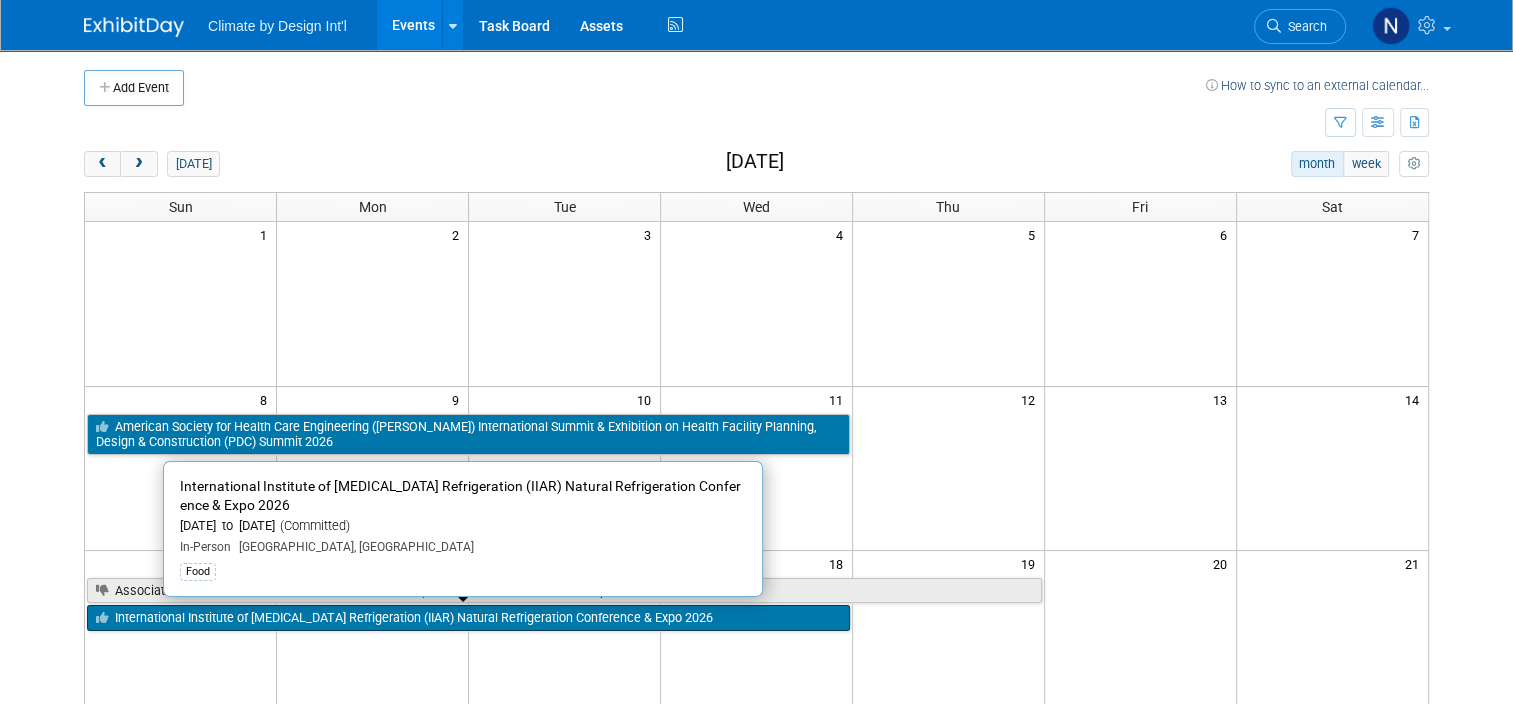 click on "International Institute of Ammonia Refrigeration (IIAR) Natural Refrigeration Conference & Expo 2026" at bounding box center (468, 618) 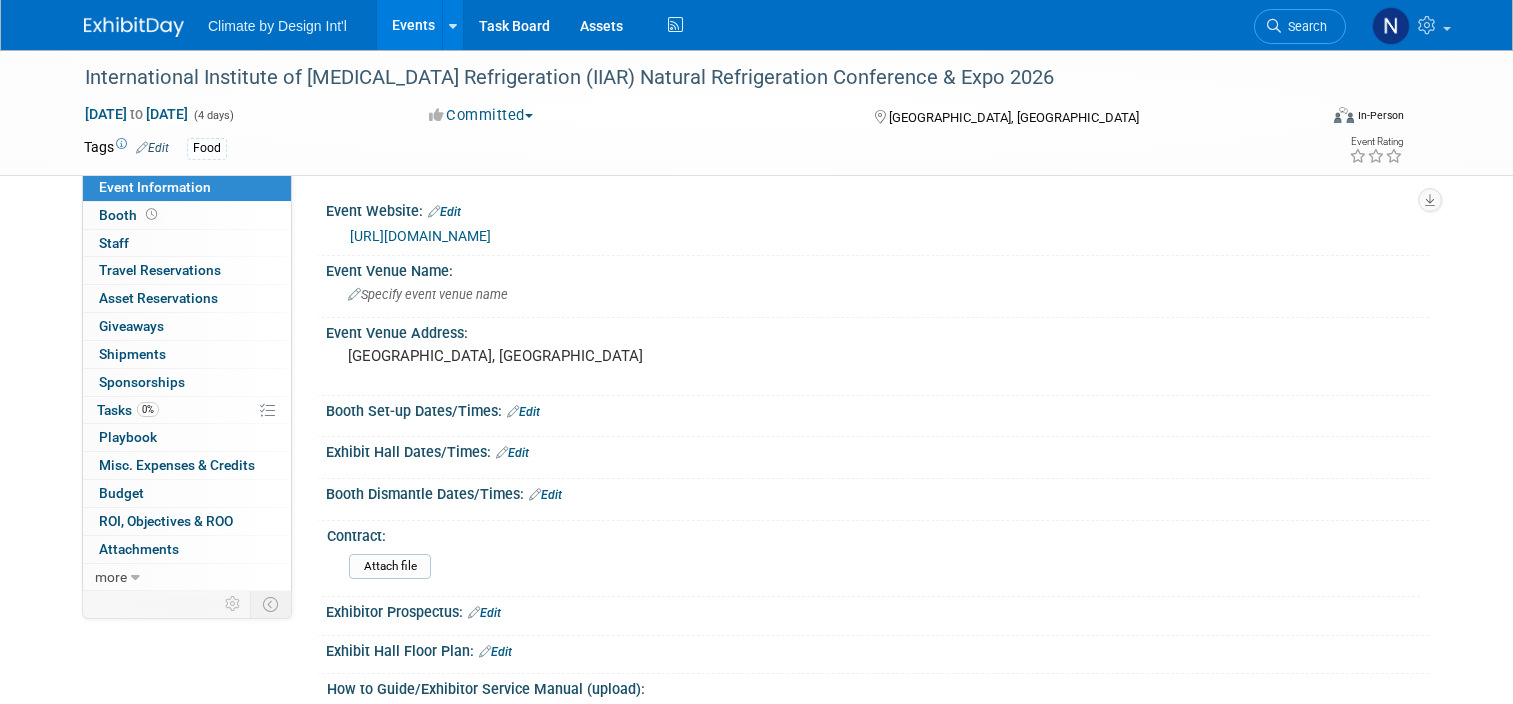 scroll, scrollTop: 0, scrollLeft: 0, axis: both 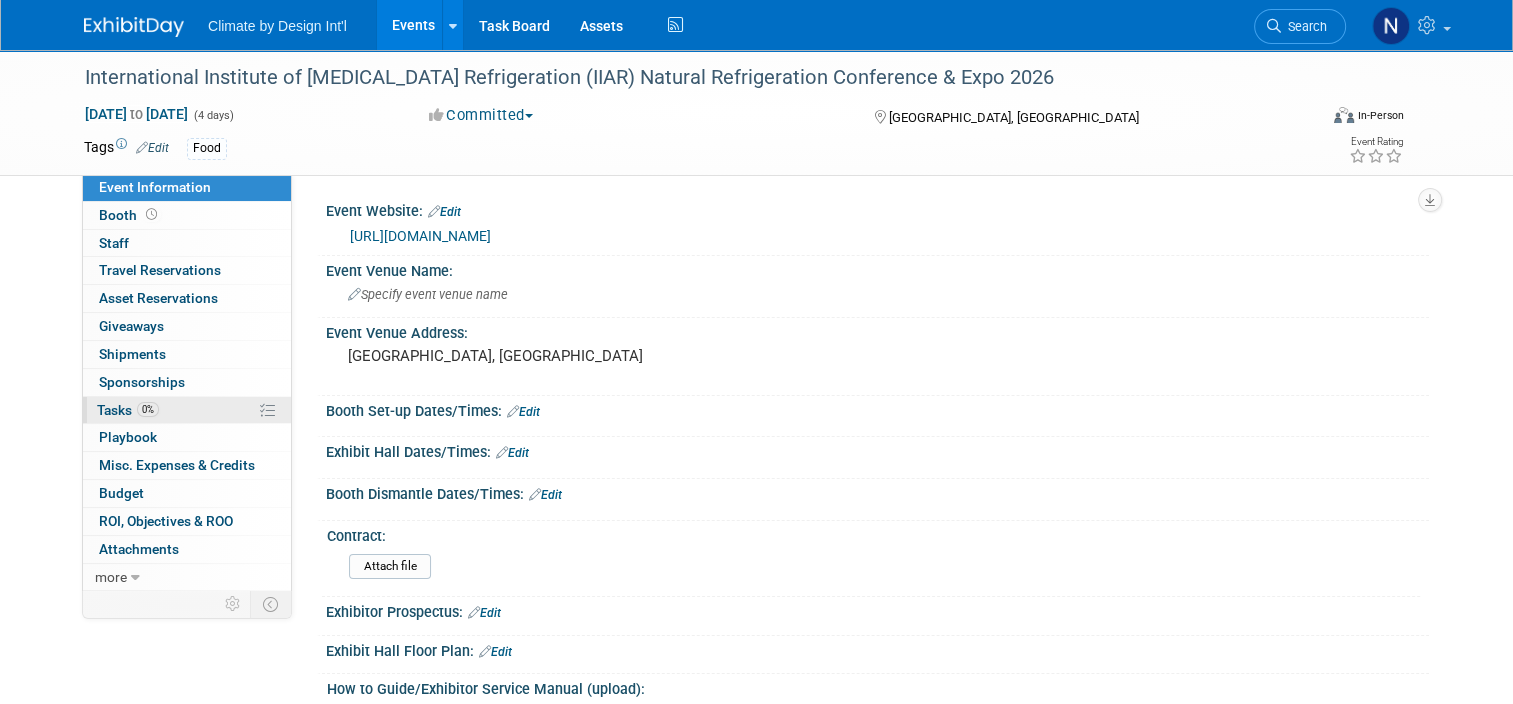 click on "Tasks 0%" at bounding box center [128, 410] 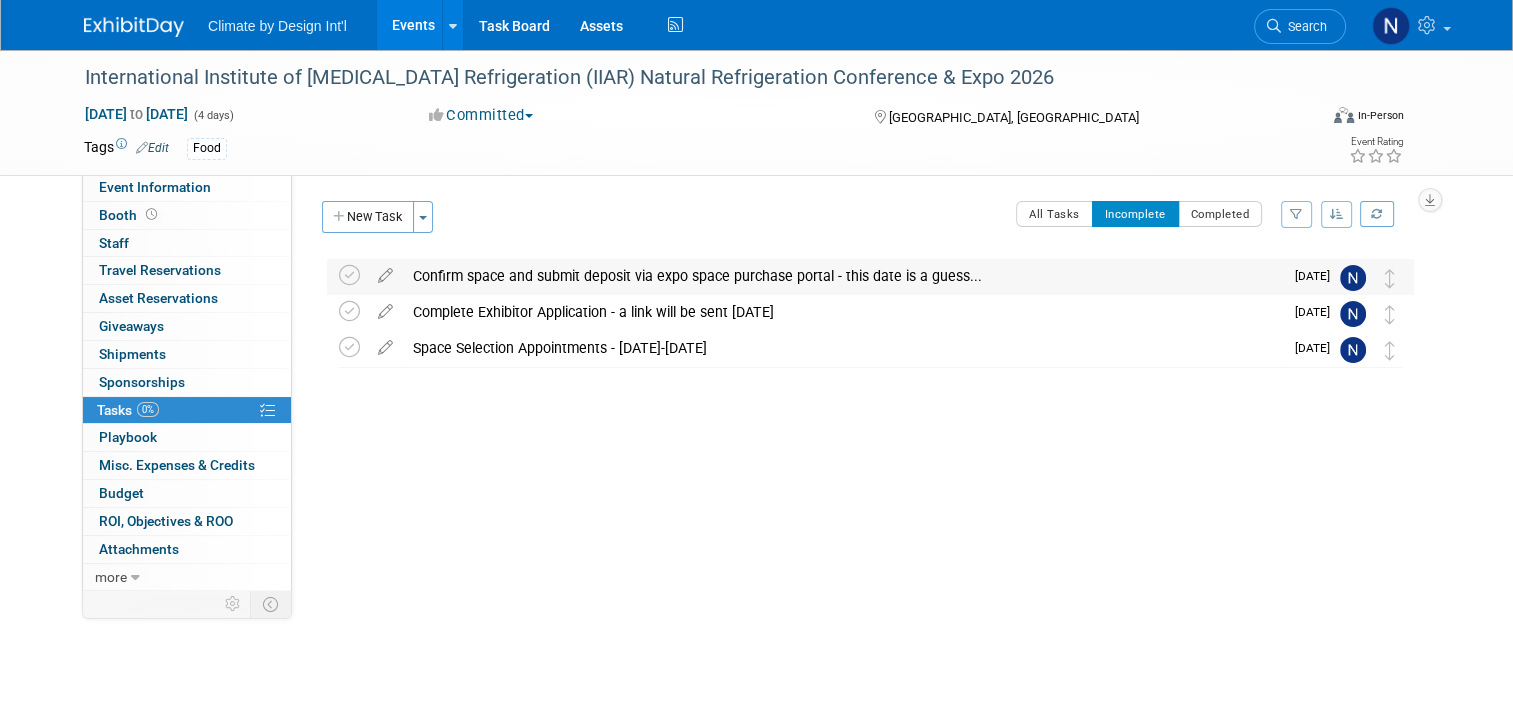 click on "Confirm space and submit deposit via expo space purchase portal - this date is a guess..." at bounding box center [843, 276] 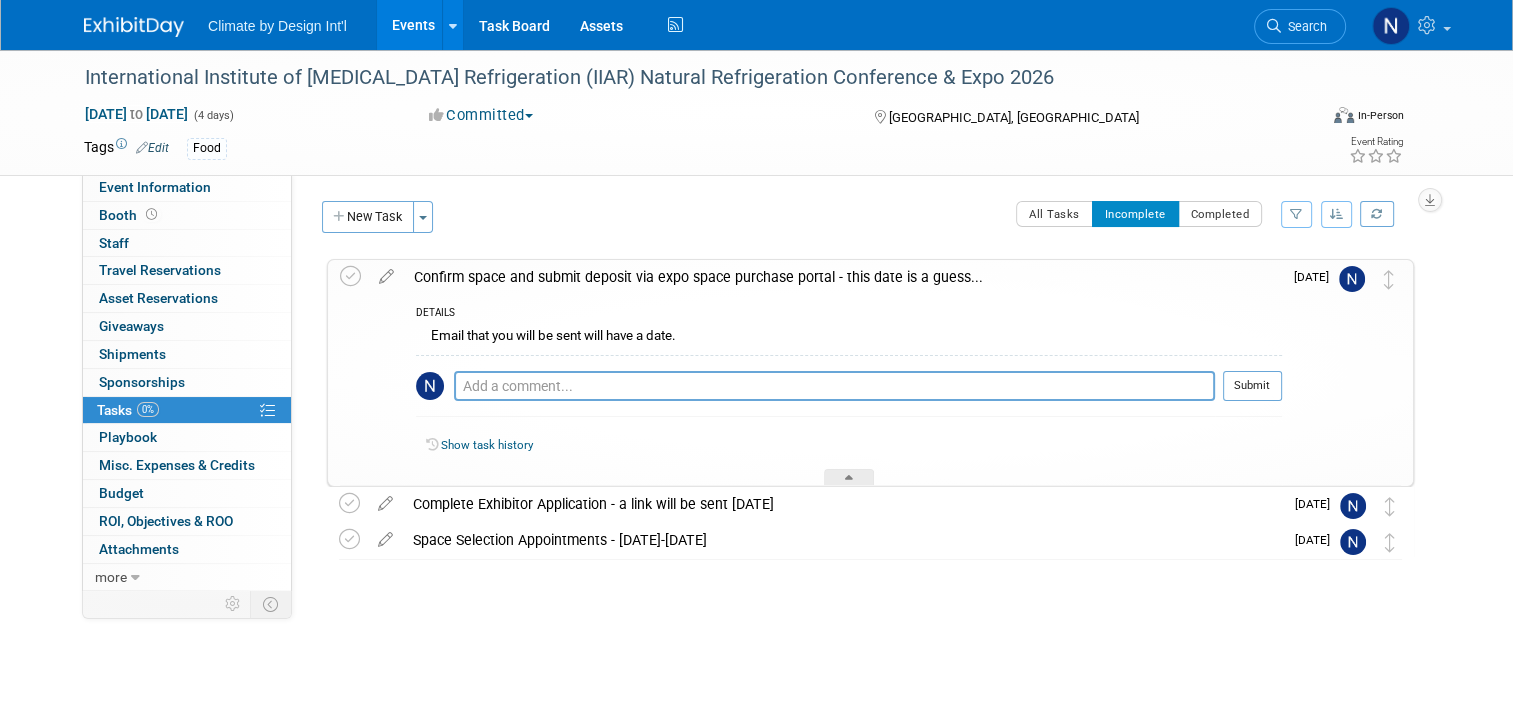 click on "All Tasks
Incomplete
Completed
Filter by Assignee
-- Select Assignee --
All unassigned tasks
Assigned to me
Cindy Gilmore
Gary Peterson
JoAnna Quade
Leona Kaiser
Lynn Limberg
Michelle Jones
Mike Peterson
Thomas Peterson
Clear Filter
Sort View:
Default
By Due Date
By Section, By Due Date" at bounding box center (929, 222) 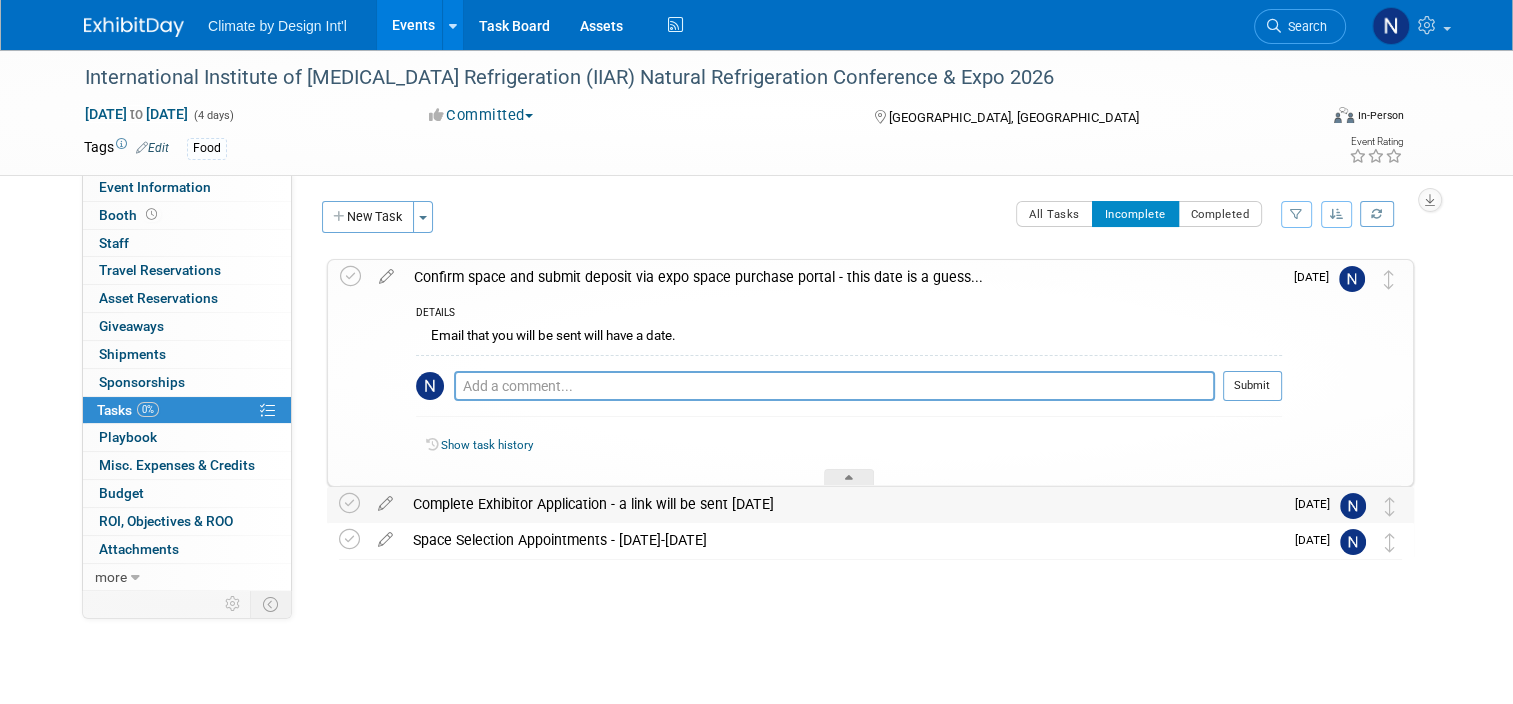 click on "Complete Exhibitor Application - a link will be sent August 11" at bounding box center (843, 504) 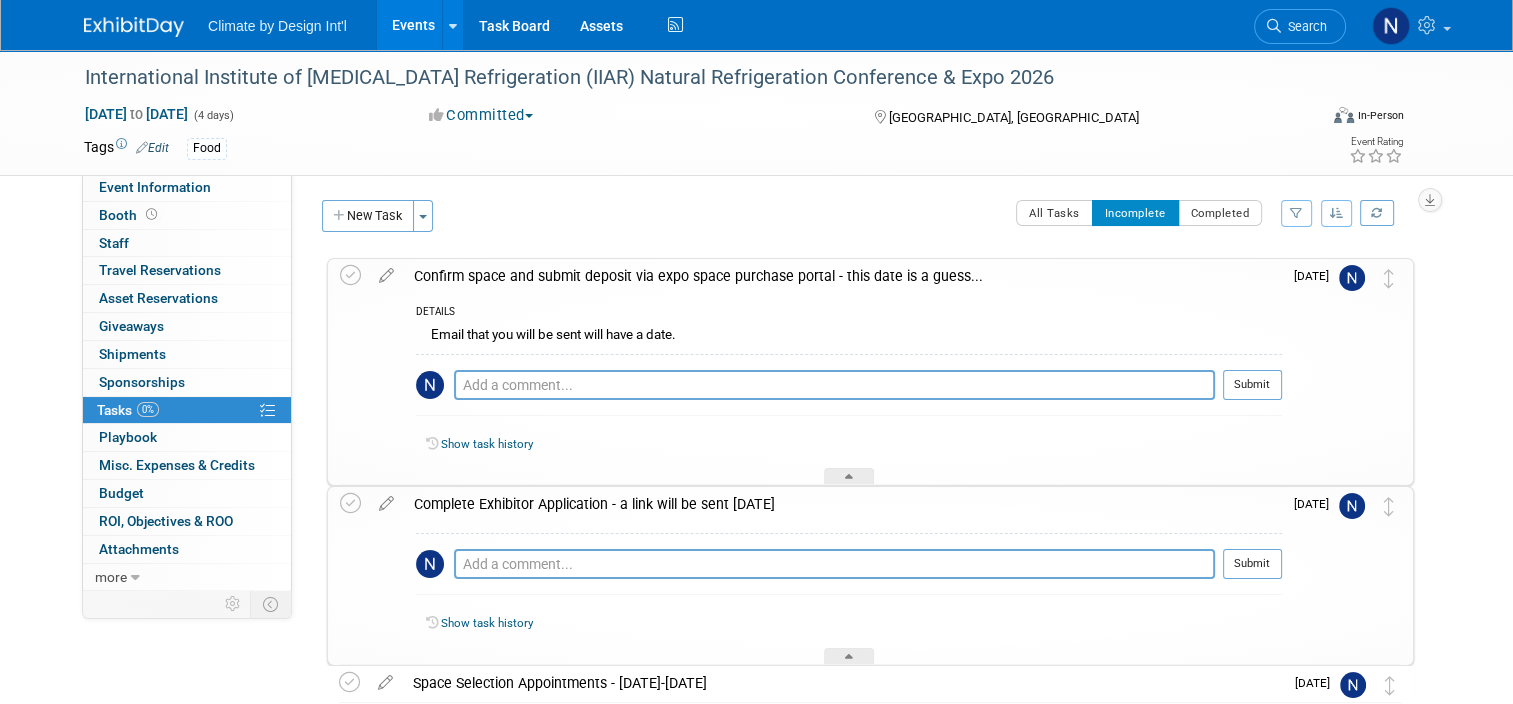scroll, scrollTop: 0, scrollLeft: 0, axis: both 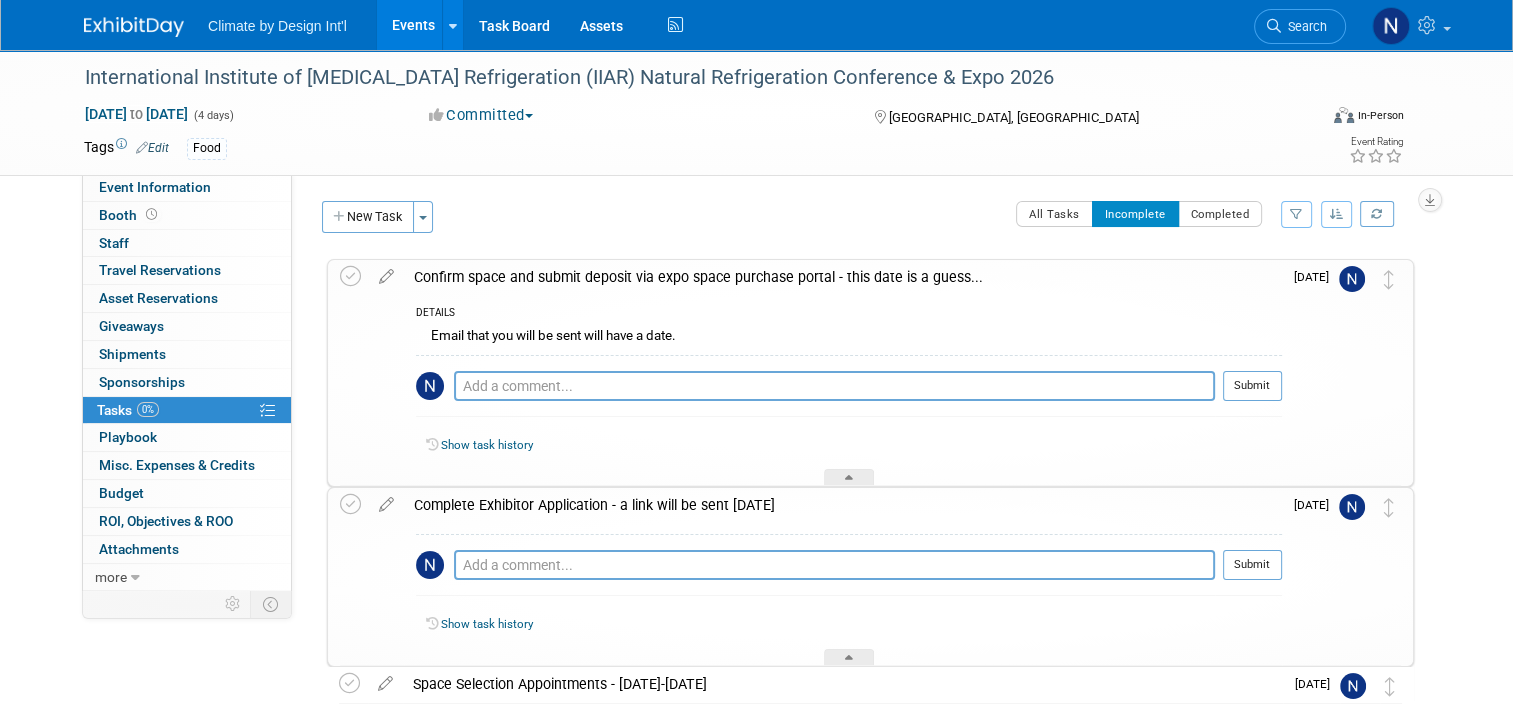click on "Tasks 0%" at bounding box center [128, 410] 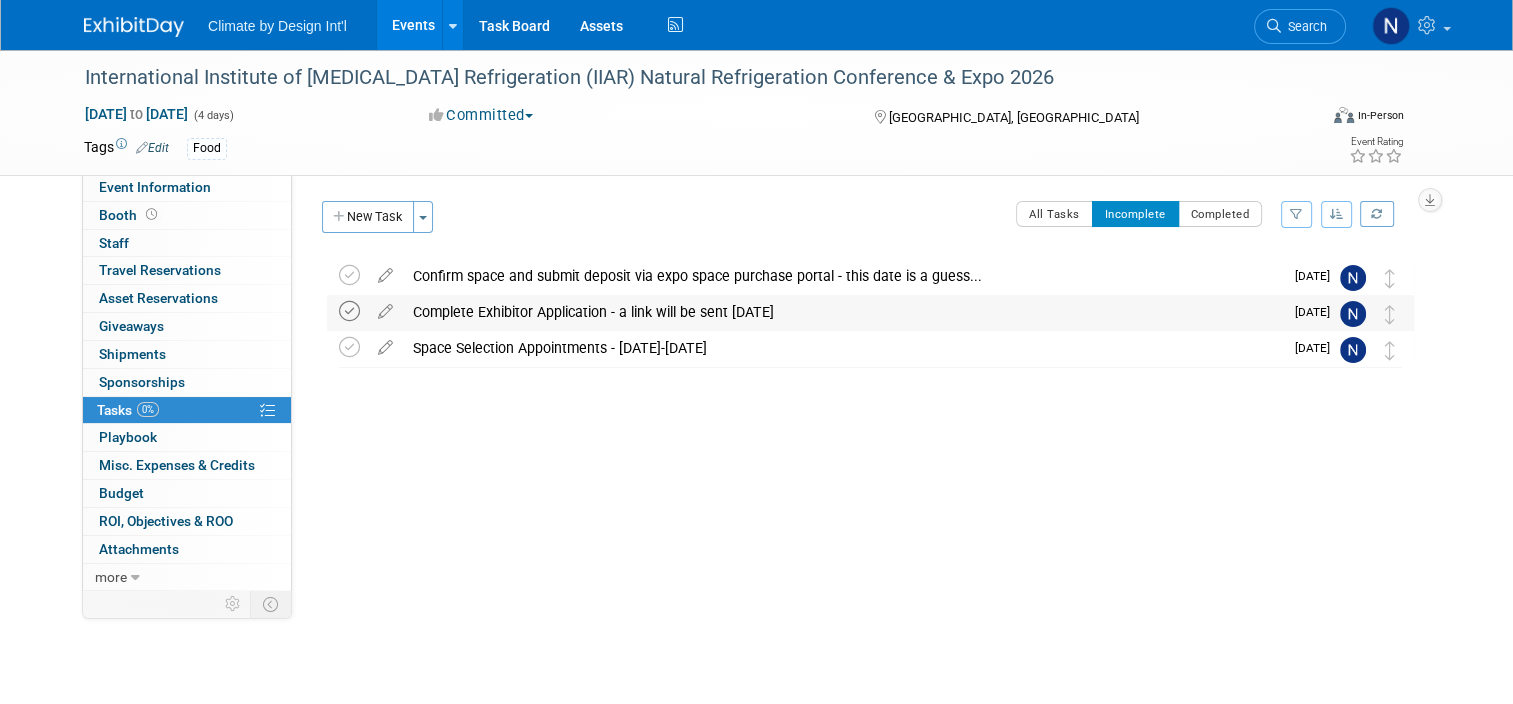 click at bounding box center (349, 311) 